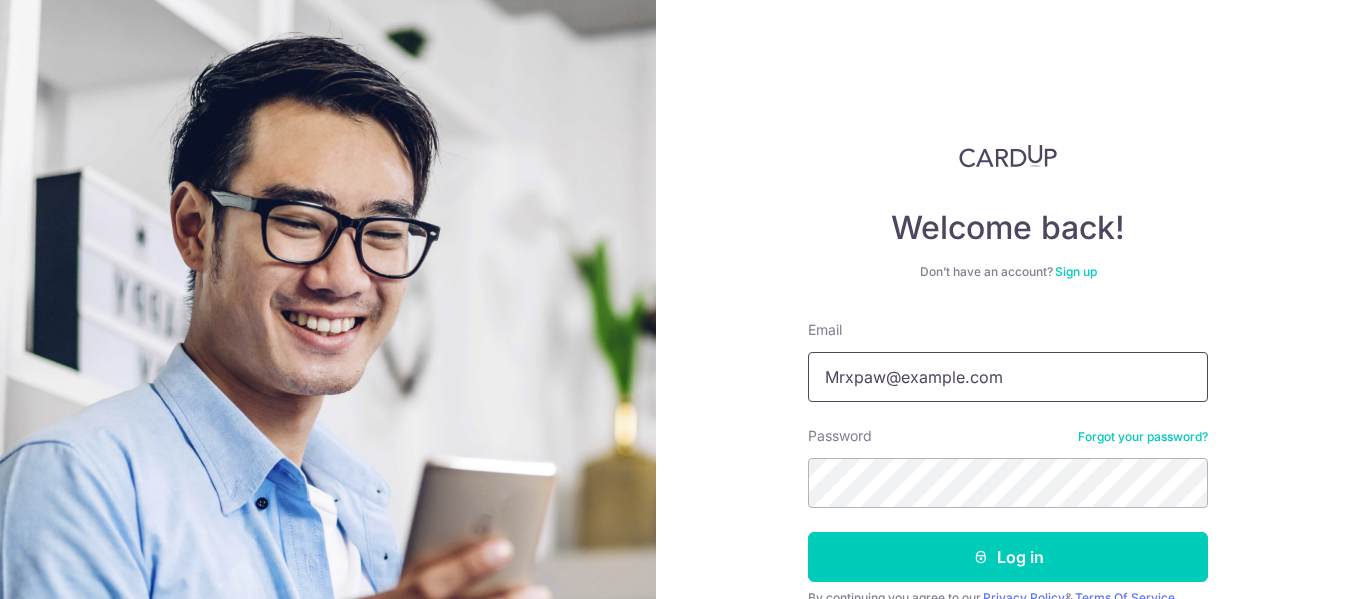 scroll, scrollTop: 0, scrollLeft: 0, axis: both 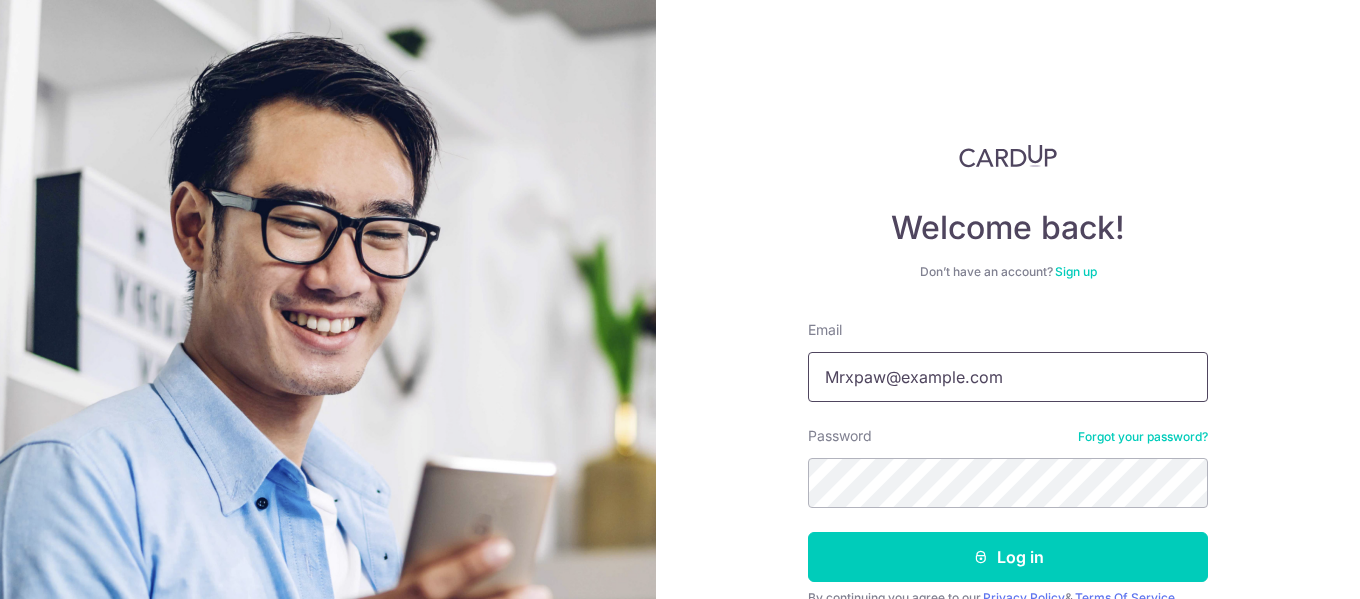 type on "tangzann@gmail.com" 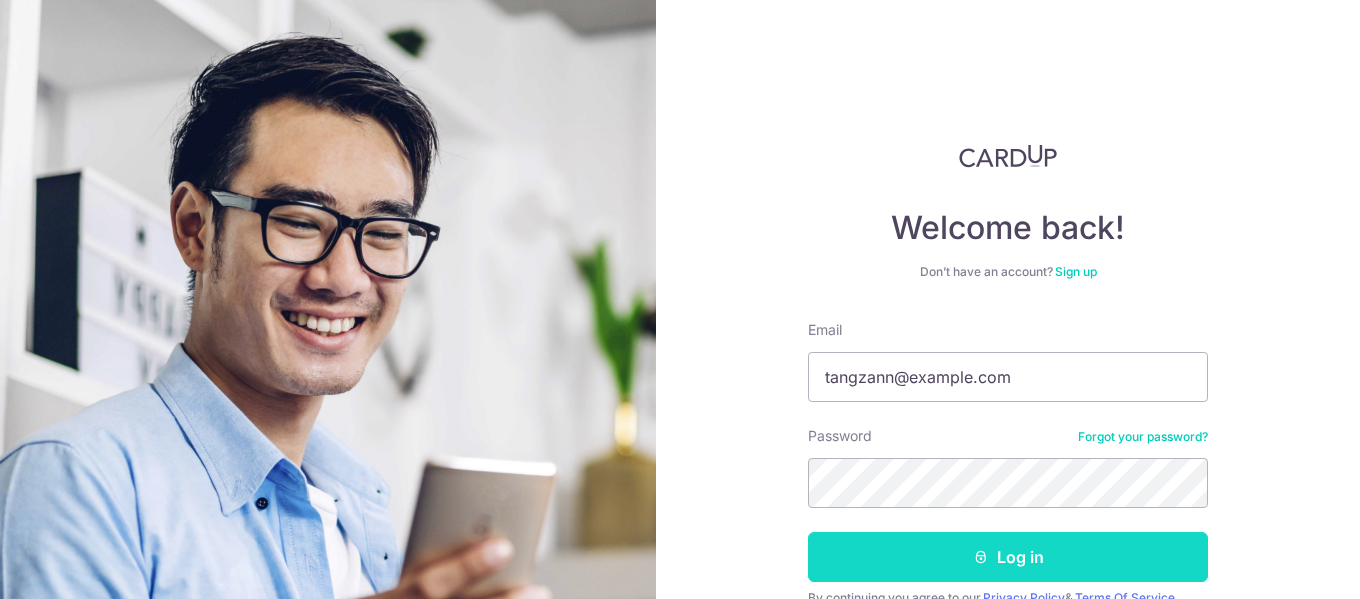 click on "Log in" at bounding box center [1008, 557] 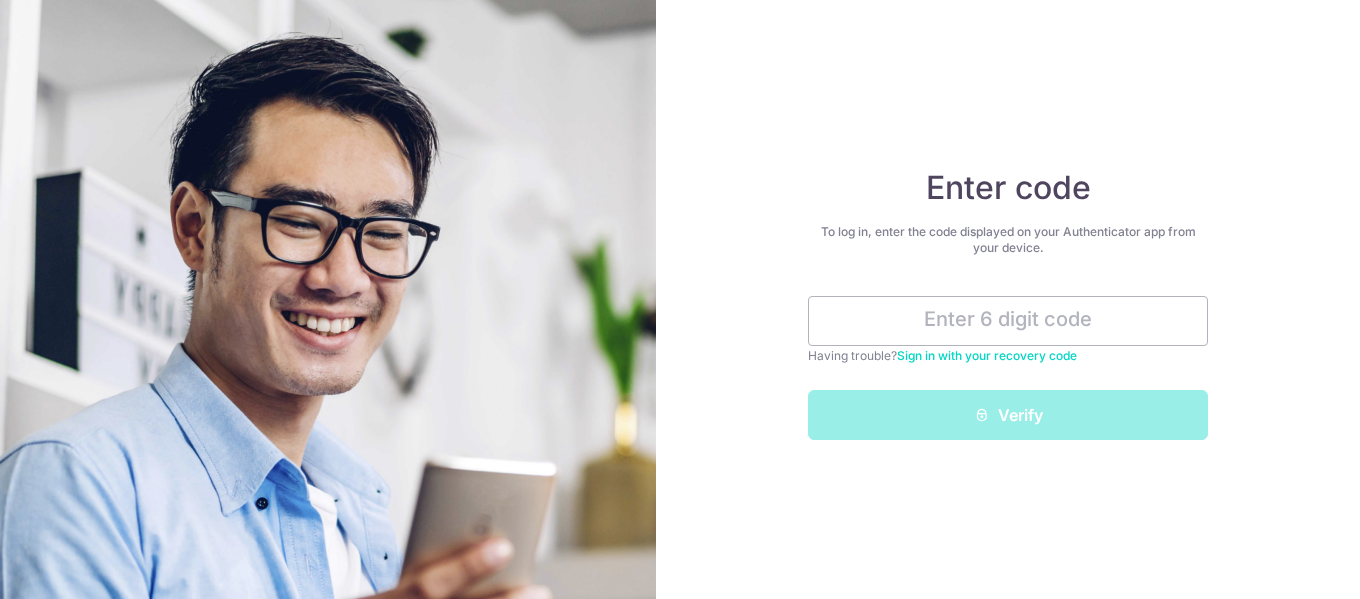 scroll, scrollTop: 0, scrollLeft: 0, axis: both 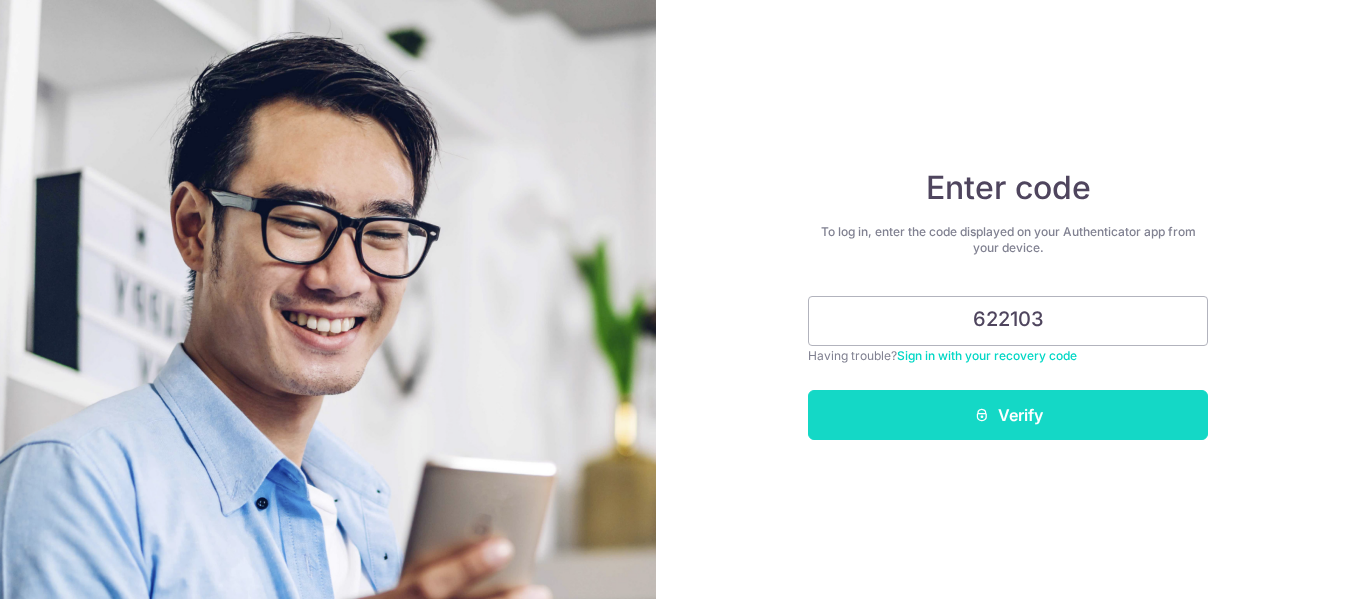 type on "622103" 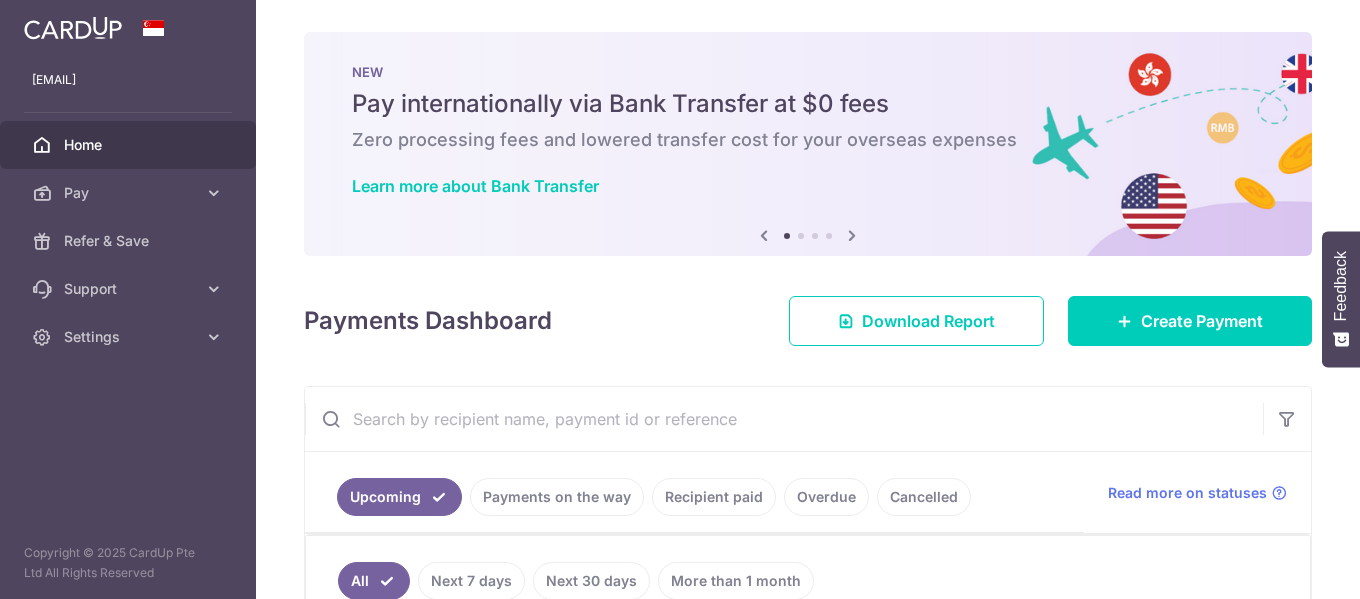 scroll, scrollTop: 0, scrollLeft: 0, axis: both 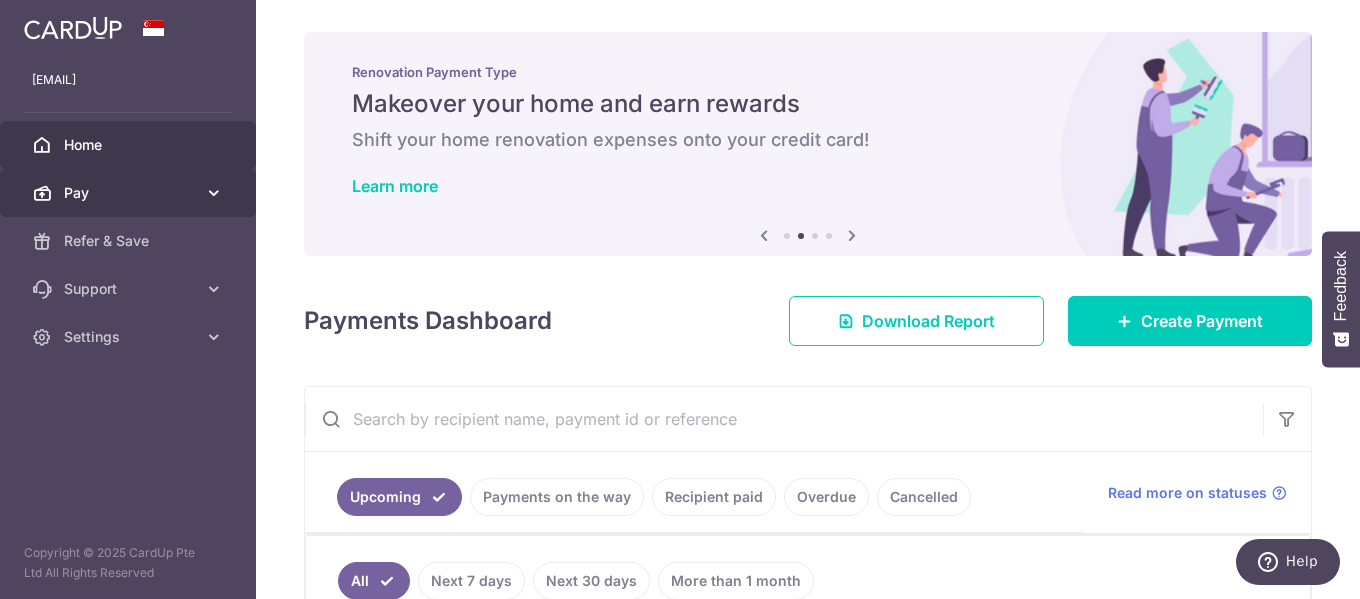 click on "Pay" at bounding box center [128, 193] 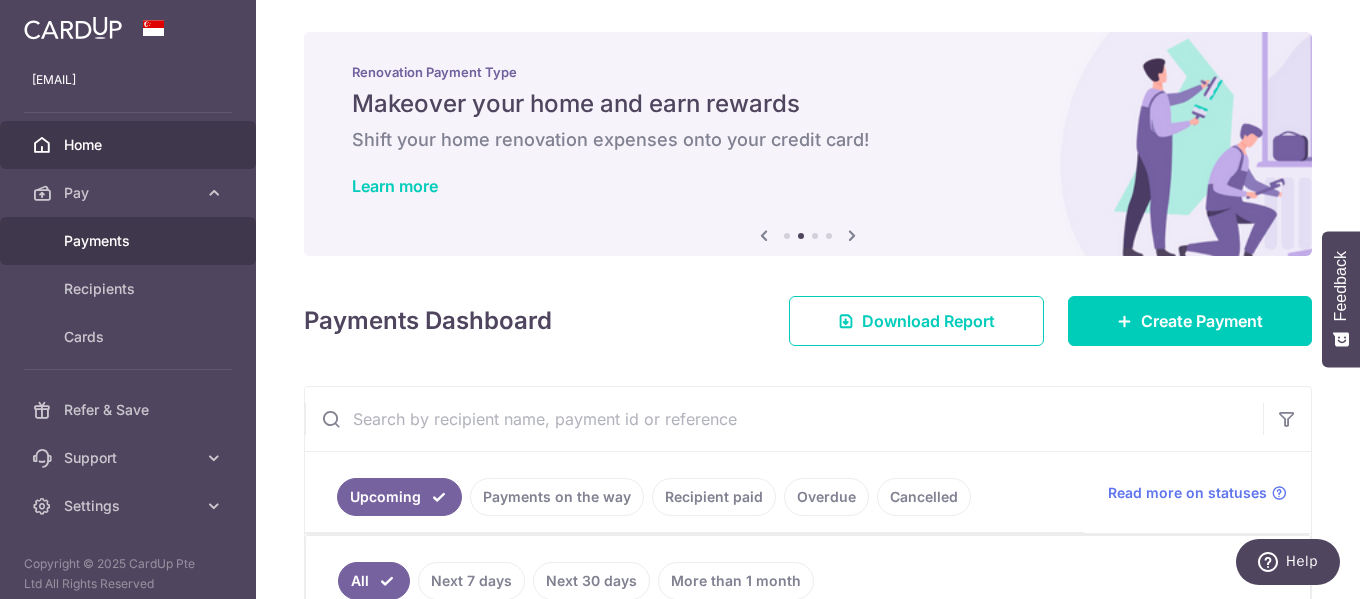click on "Payments" at bounding box center [130, 241] 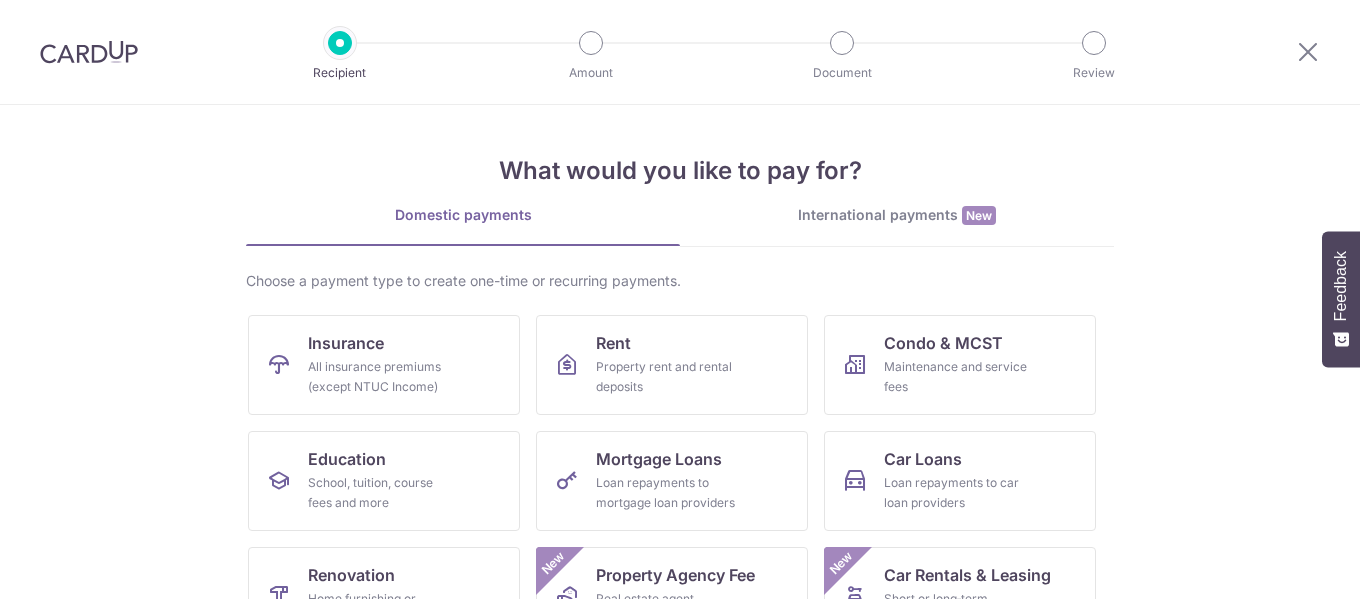 scroll, scrollTop: 0, scrollLeft: 0, axis: both 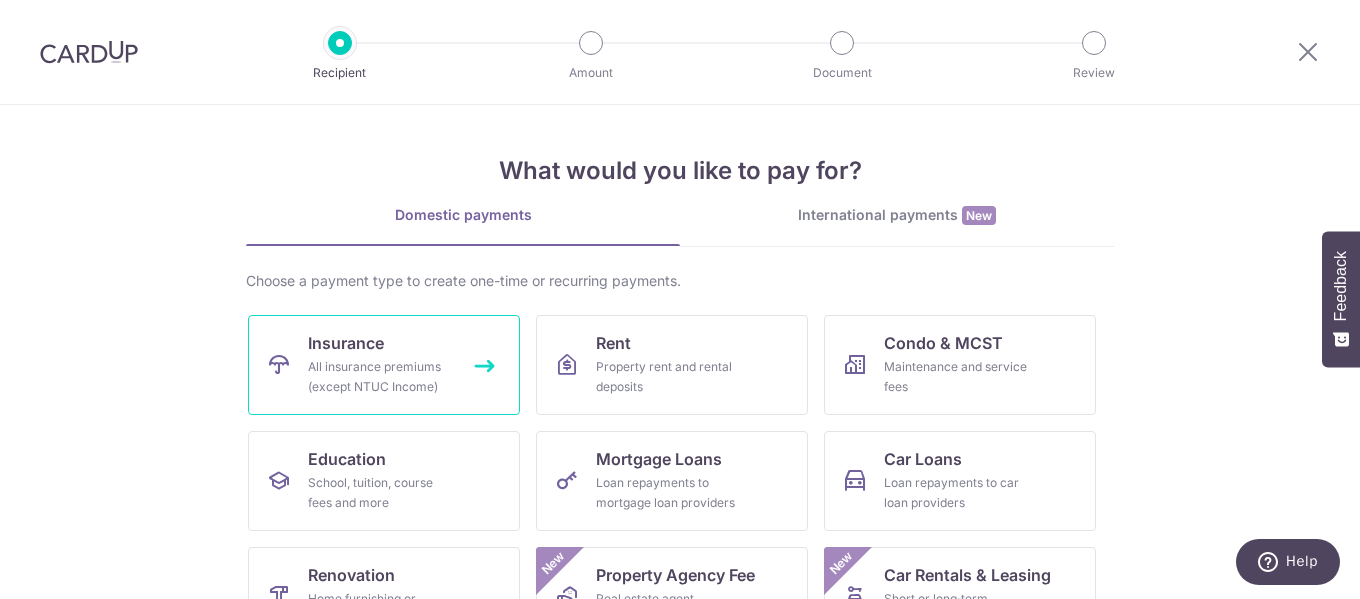 click on "All insurance premiums (except NTUC Income)" at bounding box center [380, 377] 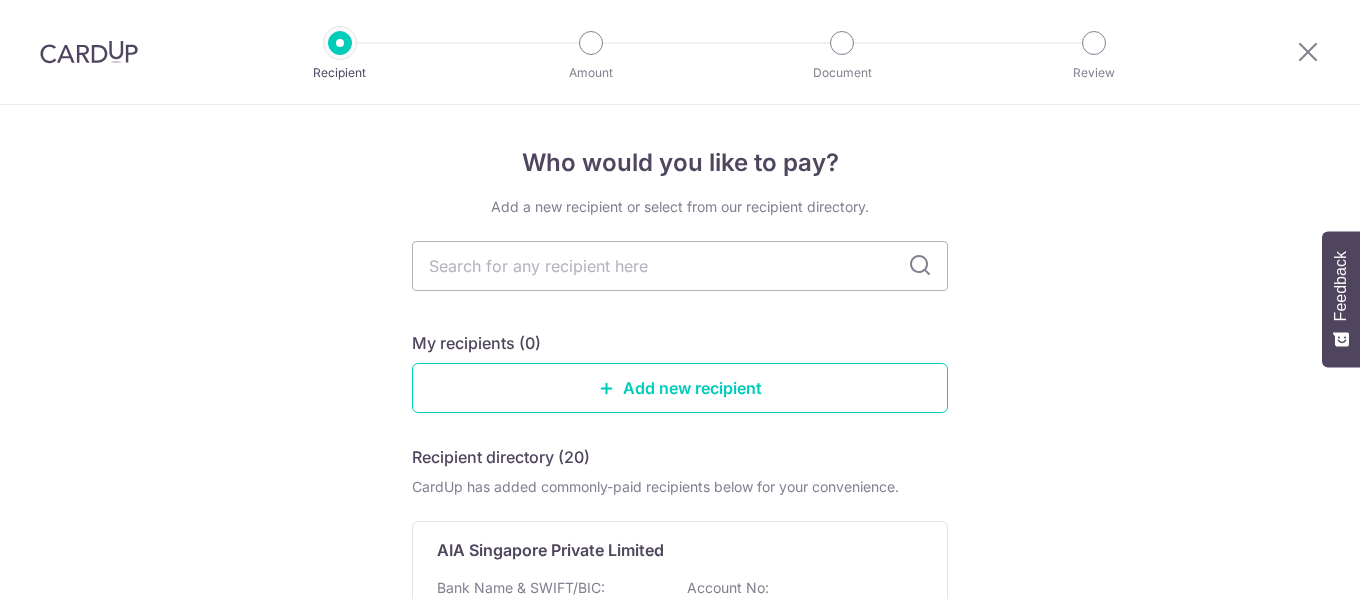 scroll, scrollTop: 0, scrollLeft: 0, axis: both 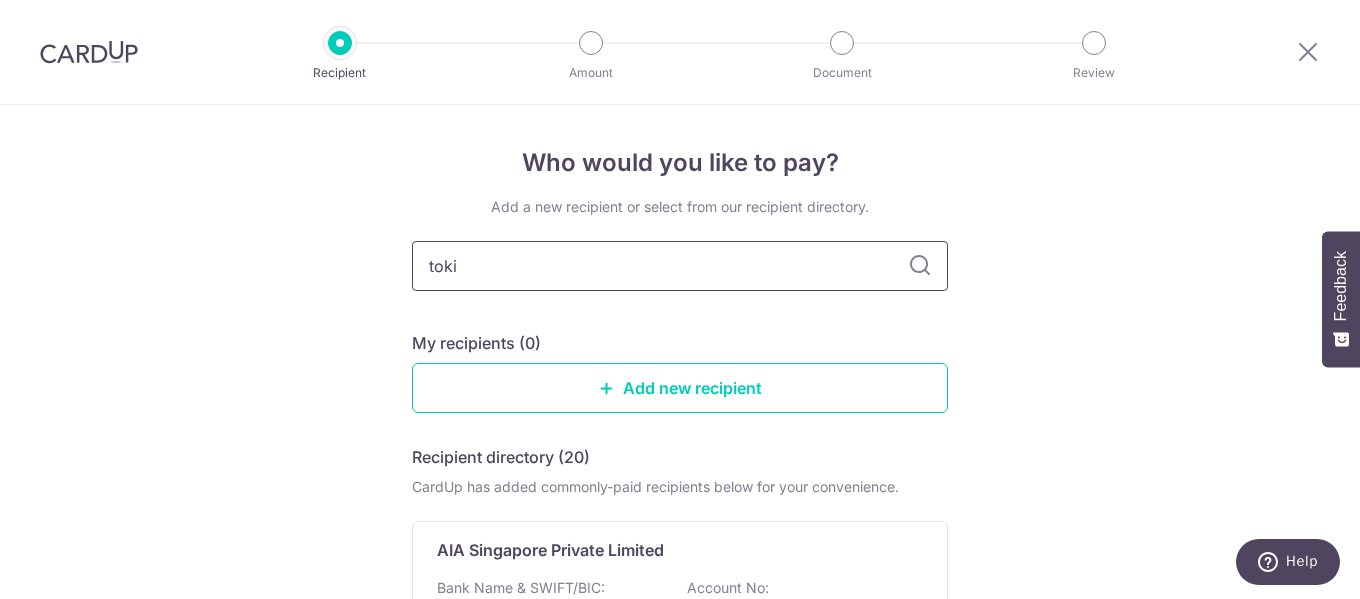 type on "tokio" 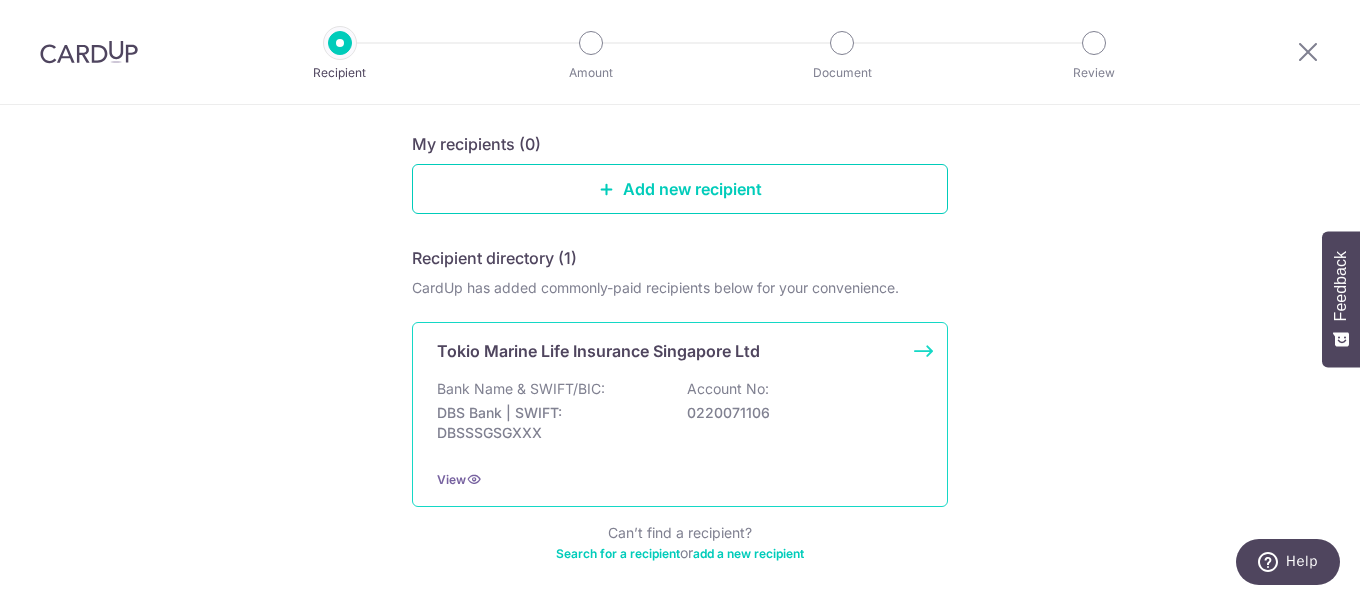 scroll, scrollTop: 200, scrollLeft: 0, axis: vertical 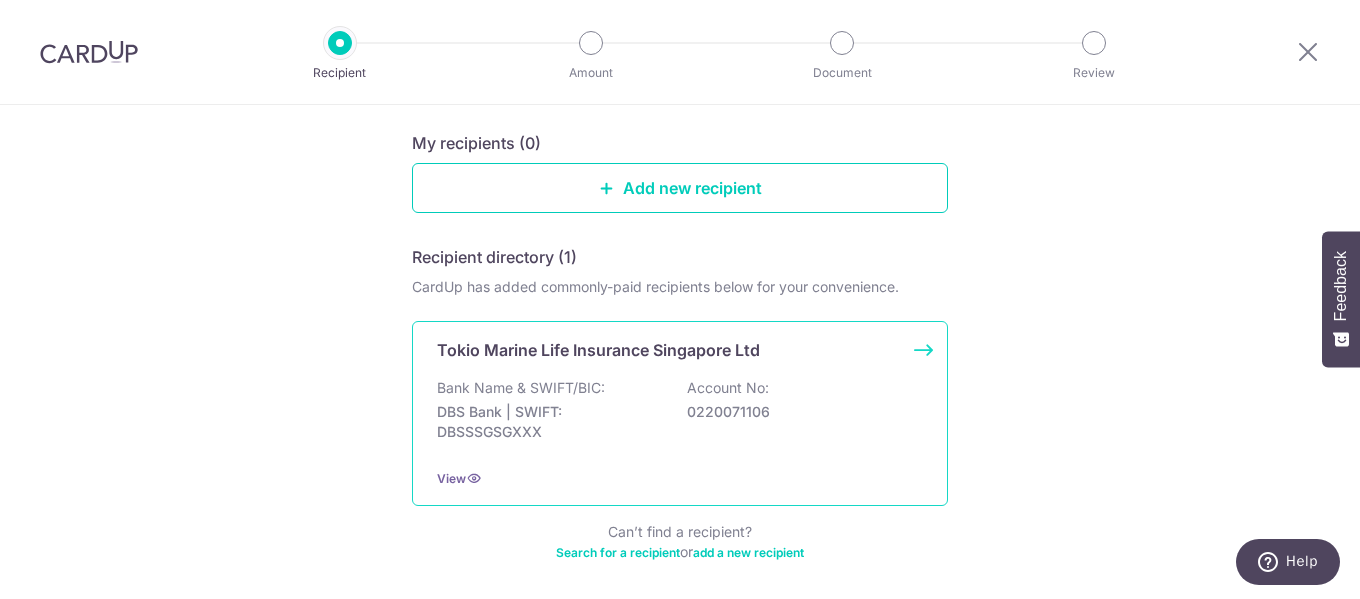 click on "Tokio Marine Life Insurance Singapore Ltd" at bounding box center (598, 350) 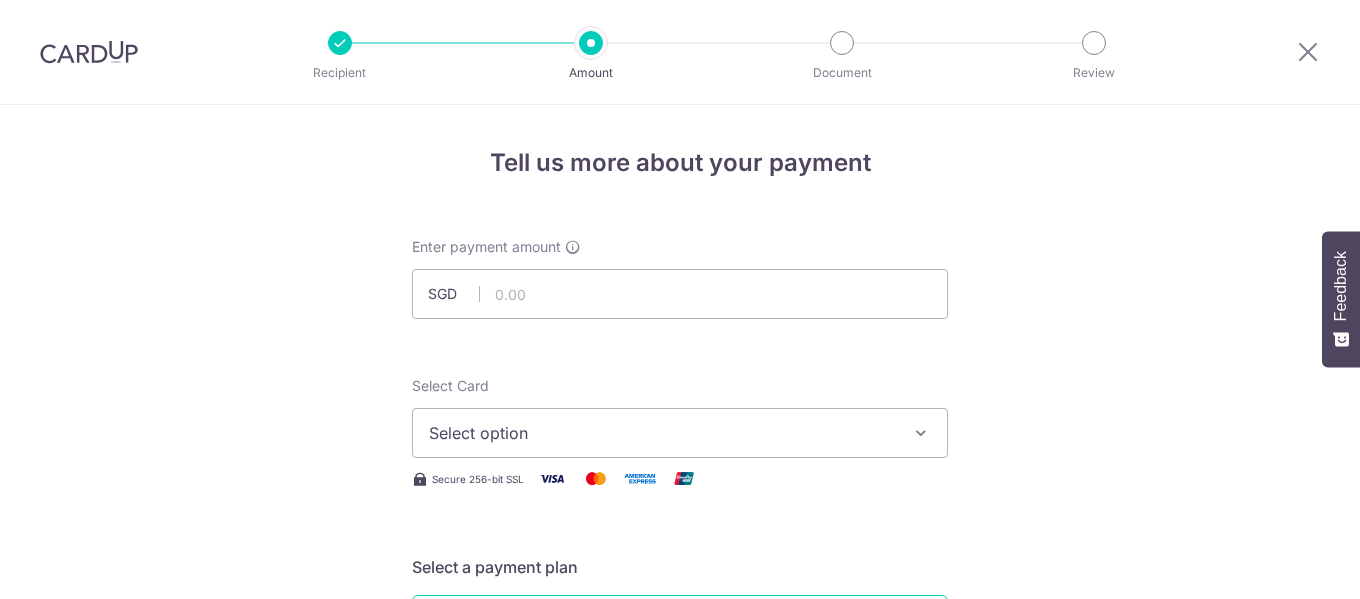 click at bounding box center (680, 294) 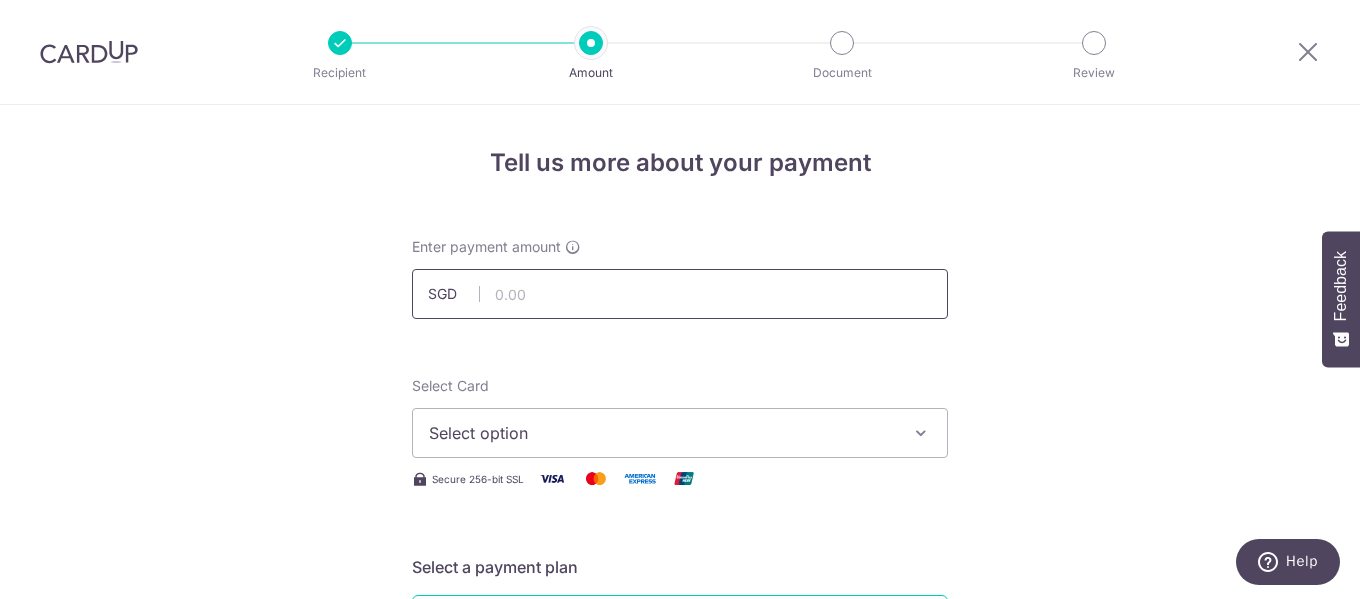 scroll, scrollTop: 0, scrollLeft: 0, axis: both 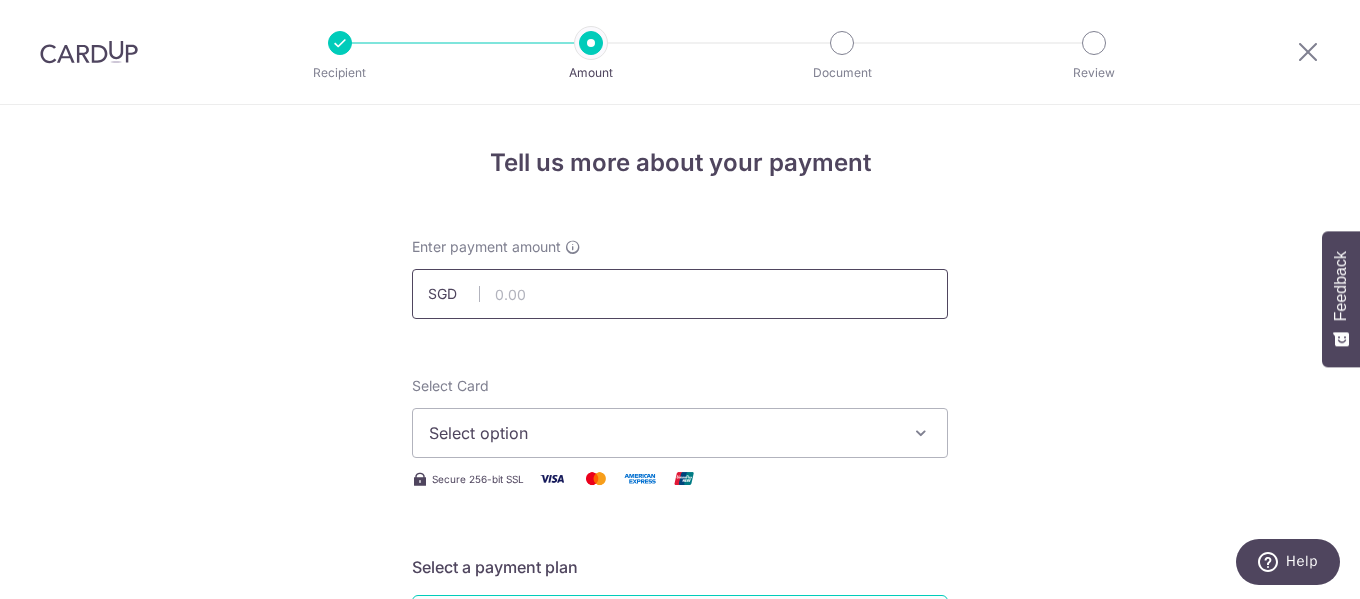 click at bounding box center (680, 294) 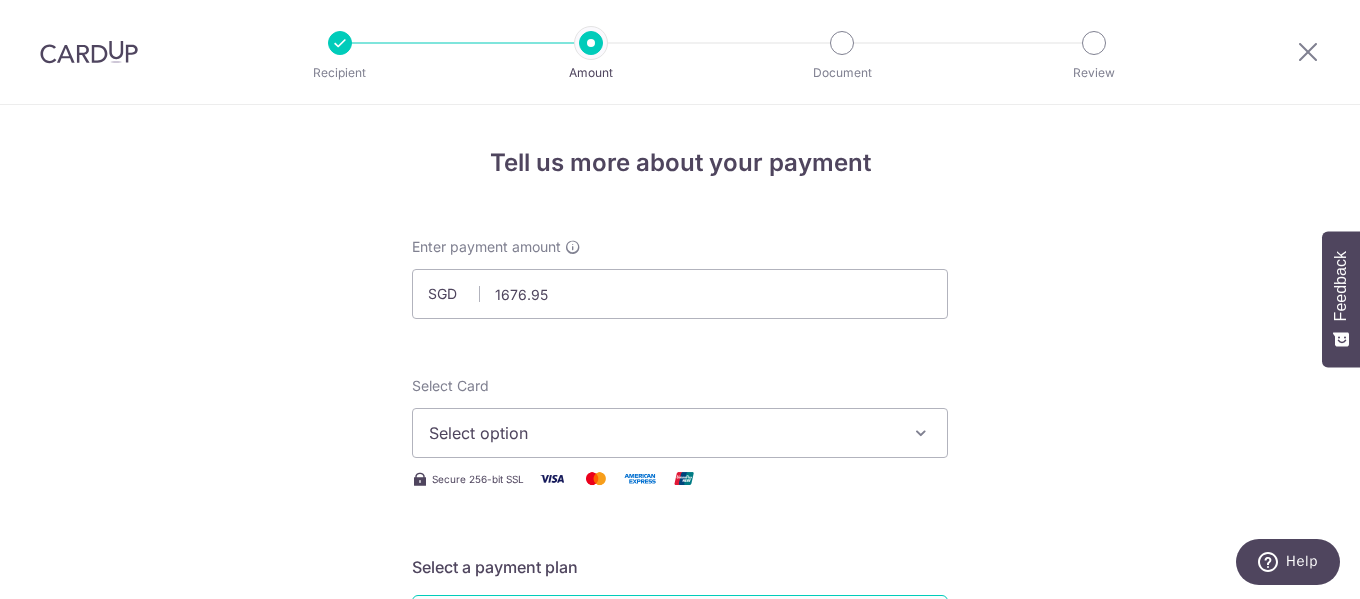 type on "1,676.95" 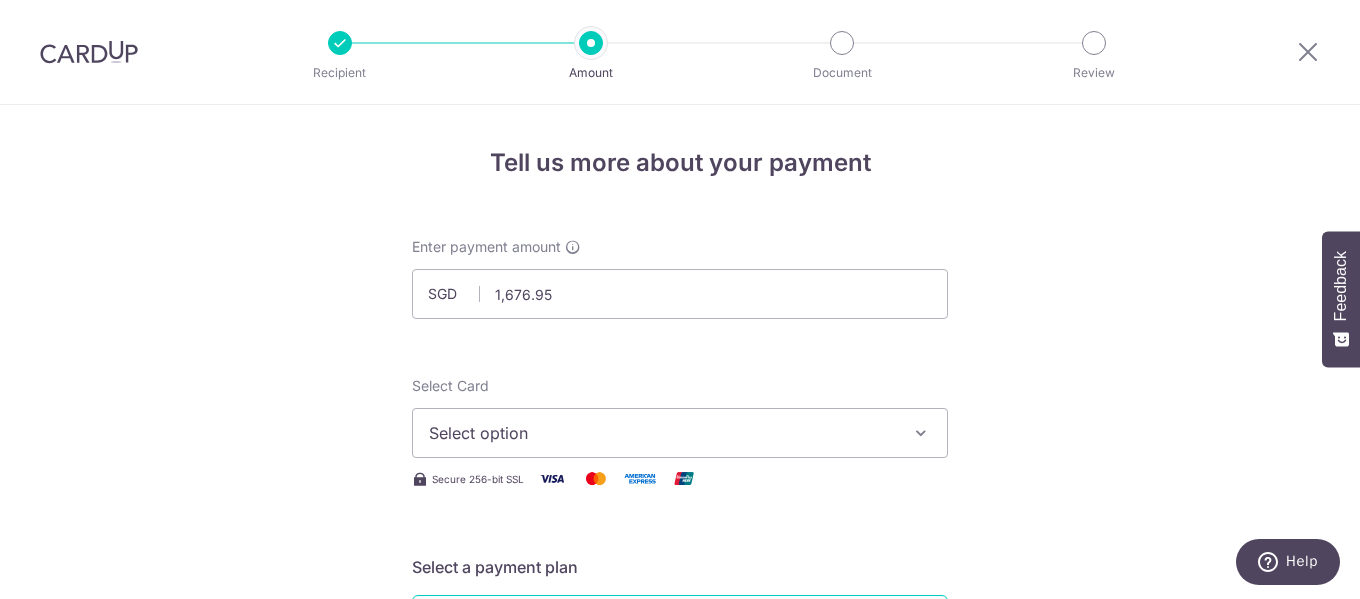 click on "Enter payment amount
SGD
1,676.95
1676.95
Select Card
Select option
Add credit card
Your Cards
**** 3818
**** 3619
**** 4702
Secure 256-bit SSL
Text
New card details
Card" at bounding box center [680, 1028] 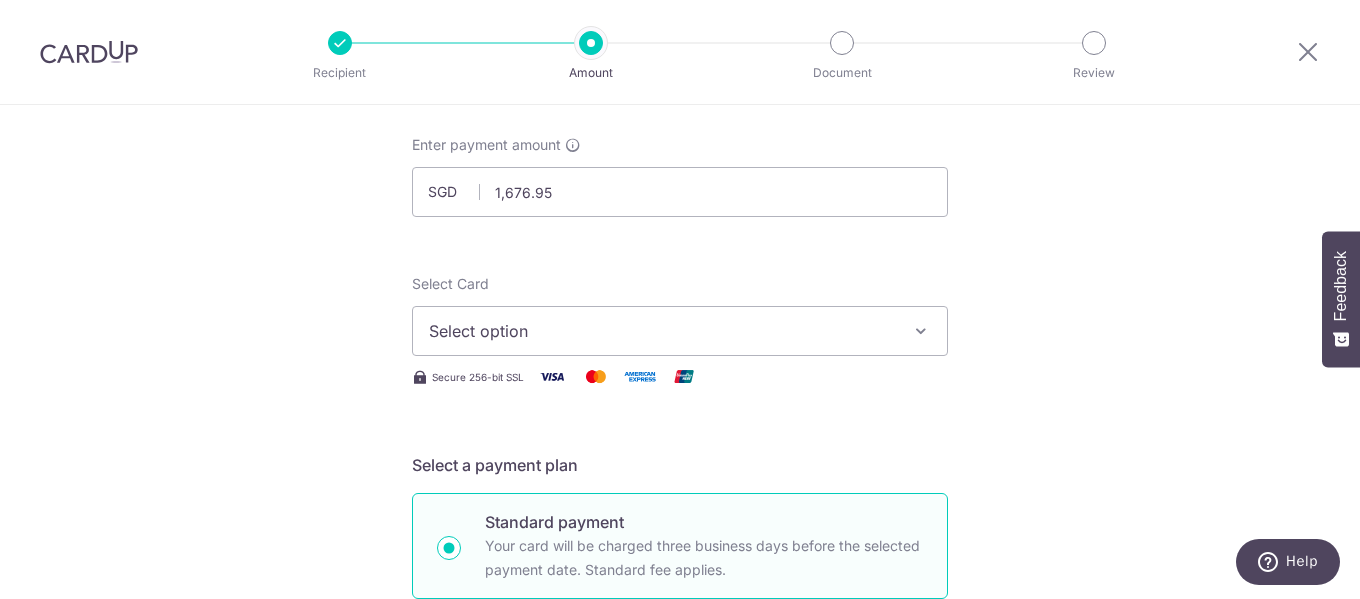 scroll, scrollTop: 200, scrollLeft: 0, axis: vertical 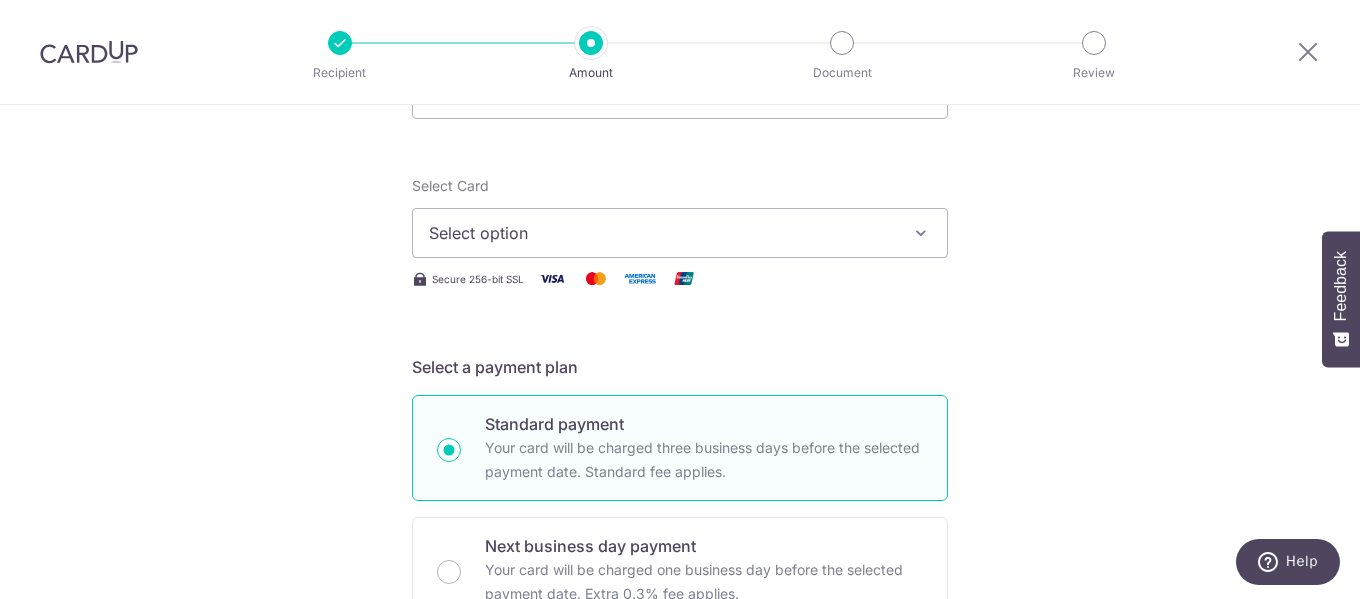 click on "Select option" at bounding box center (680, 233) 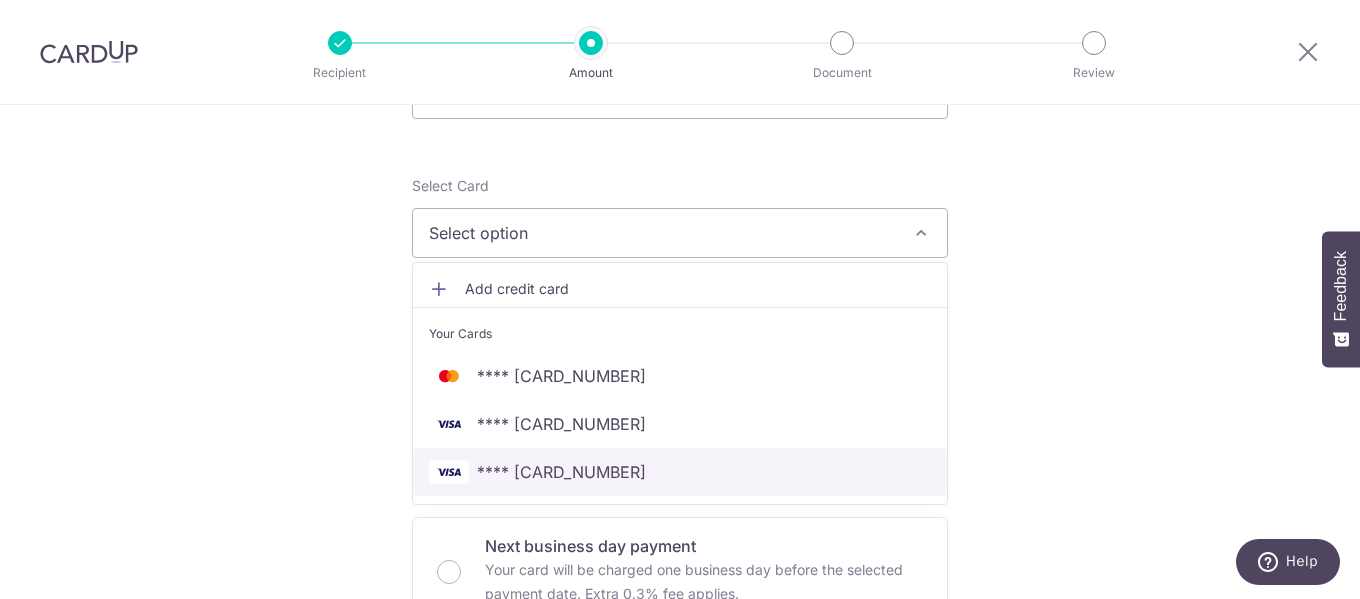 click on "**** 4702" at bounding box center (680, 472) 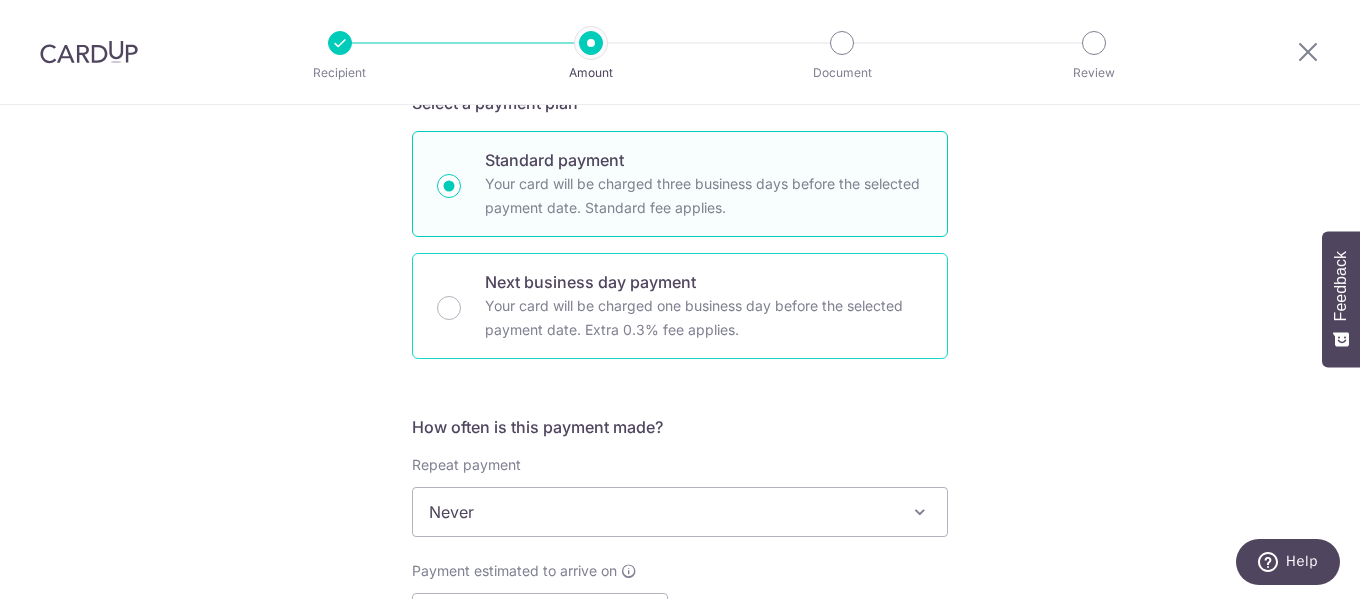 scroll, scrollTop: 500, scrollLeft: 0, axis: vertical 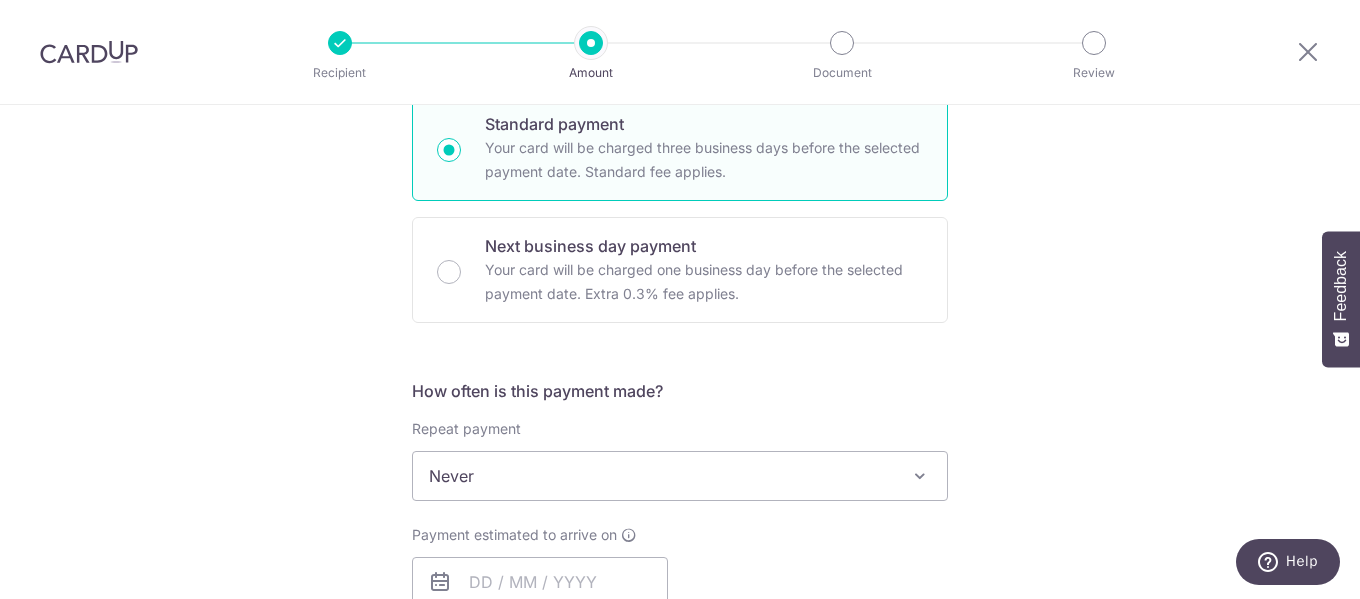 click on "Never" at bounding box center [680, 476] 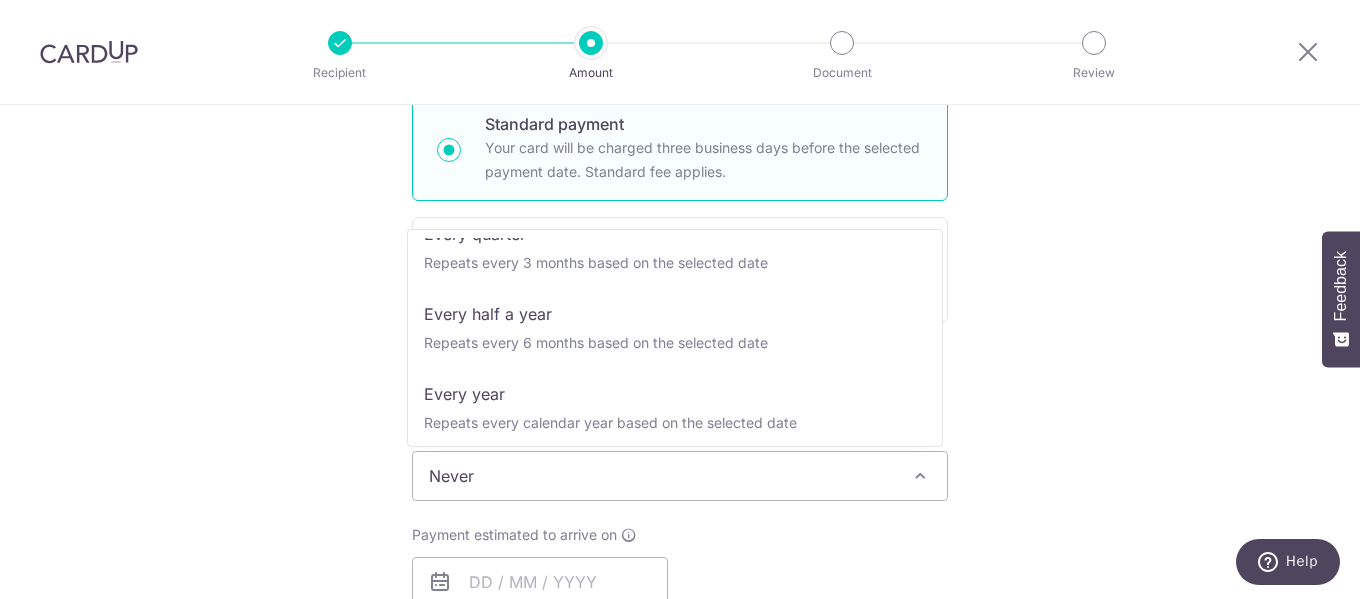 scroll, scrollTop: 280, scrollLeft: 0, axis: vertical 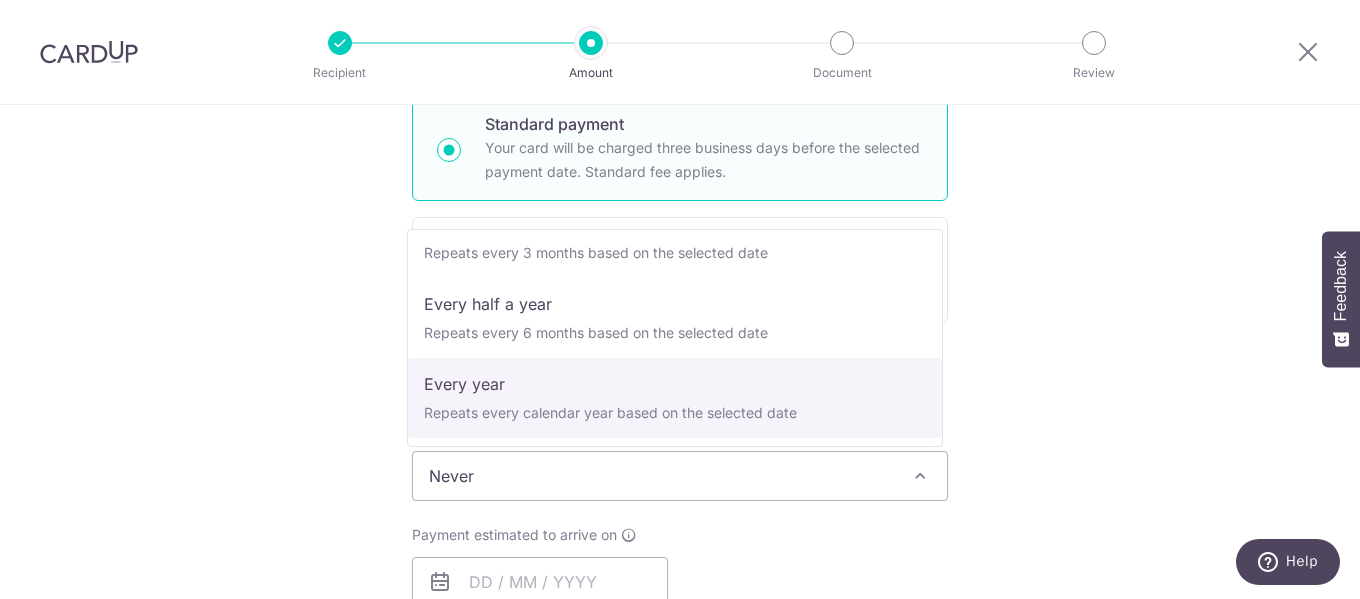 select on "6" 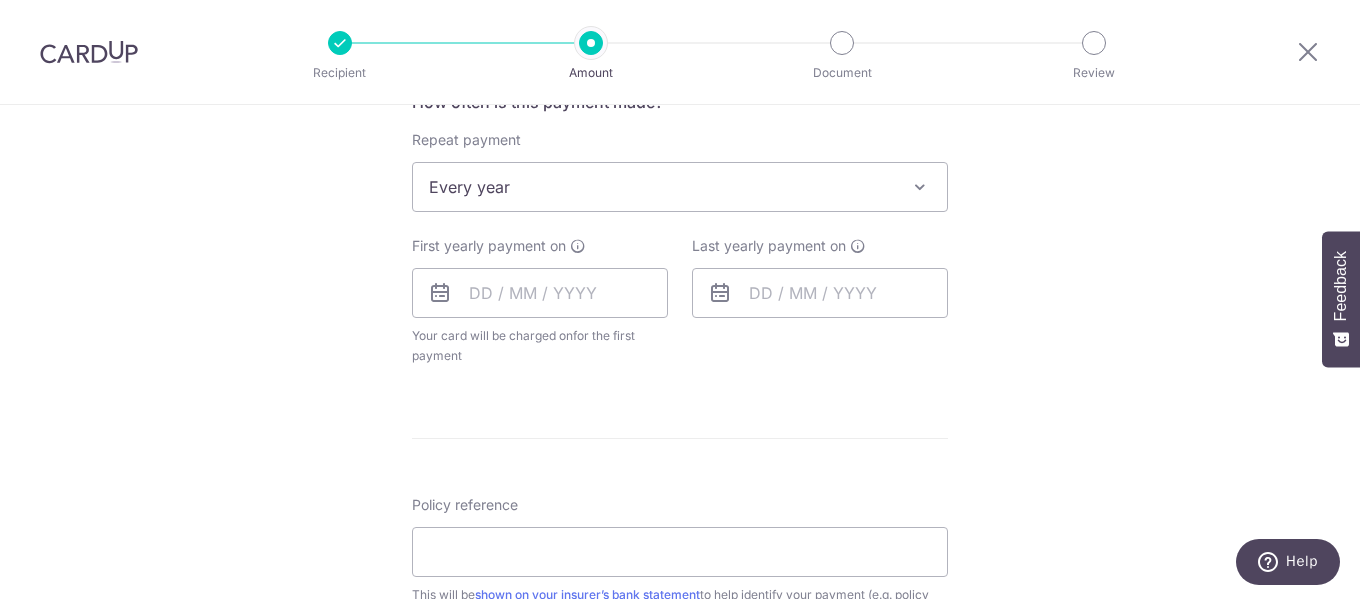 scroll, scrollTop: 800, scrollLeft: 0, axis: vertical 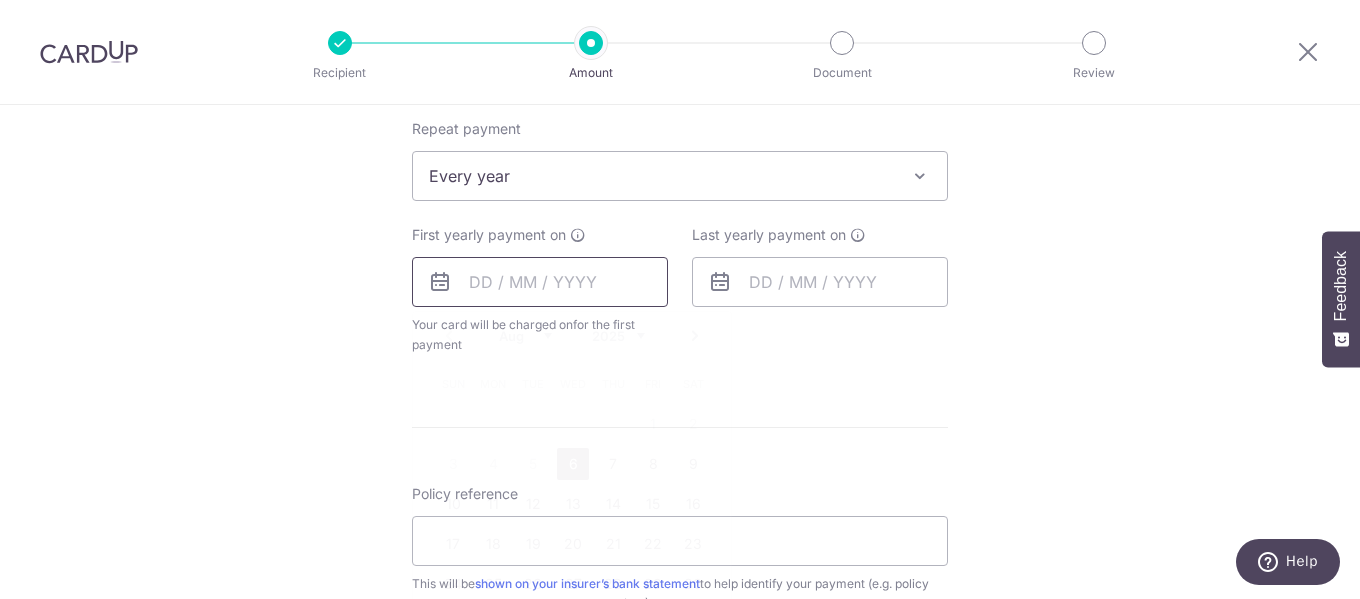click at bounding box center [540, 282] 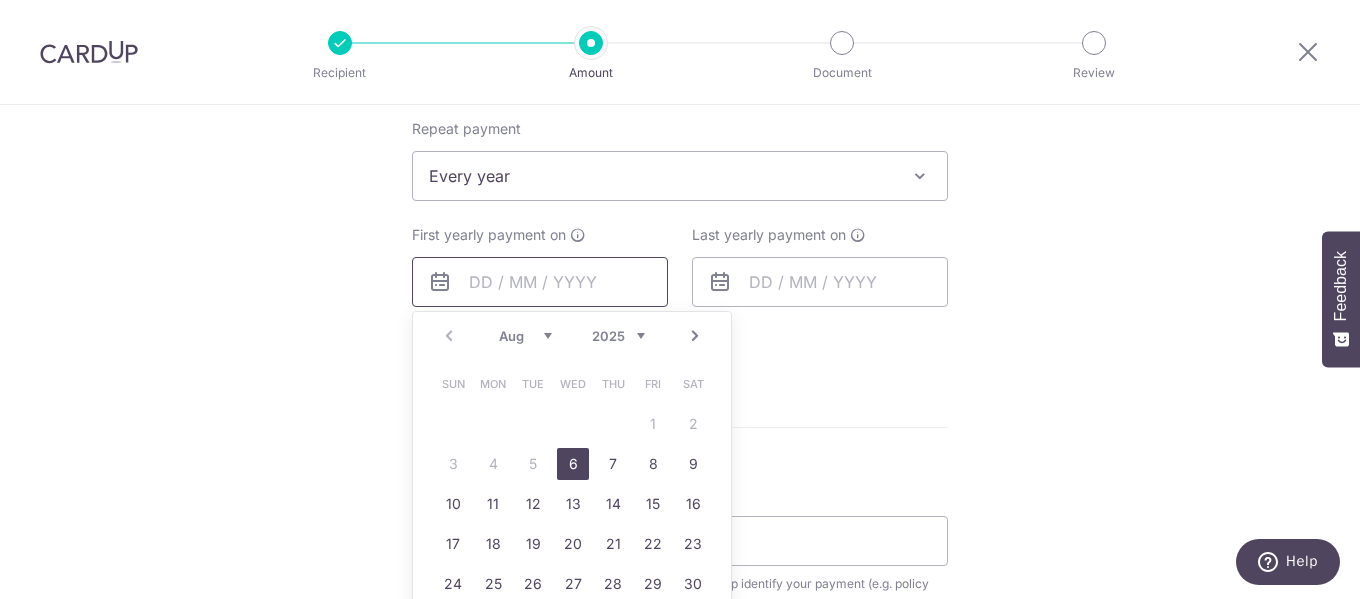 scroll, scrollTop: 900, scrollLeft: 0, axis: vertical 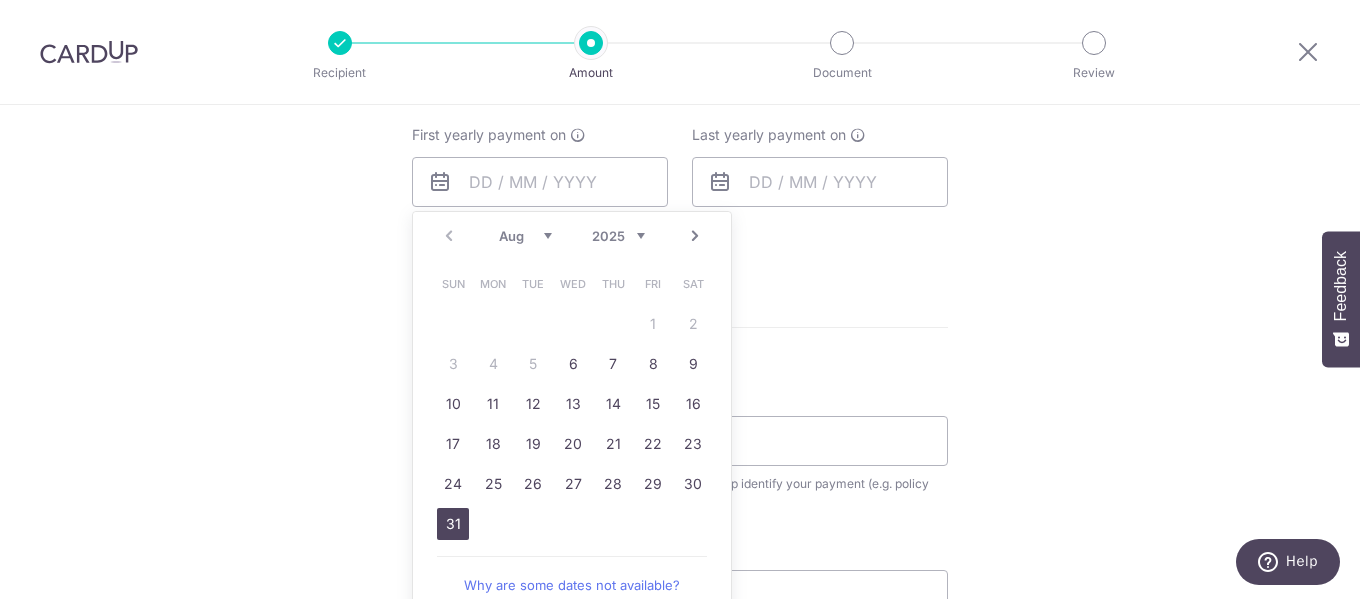 click on "31" at bounding box center [453, 524] 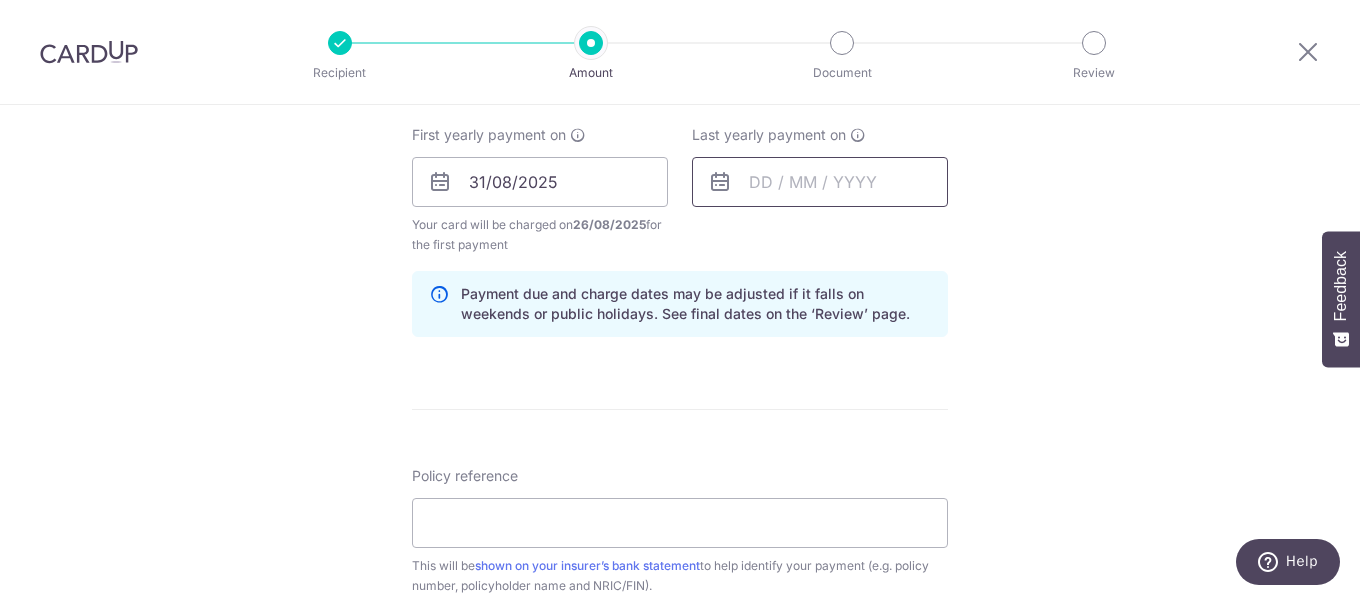 click at bounding box center (820, 182) 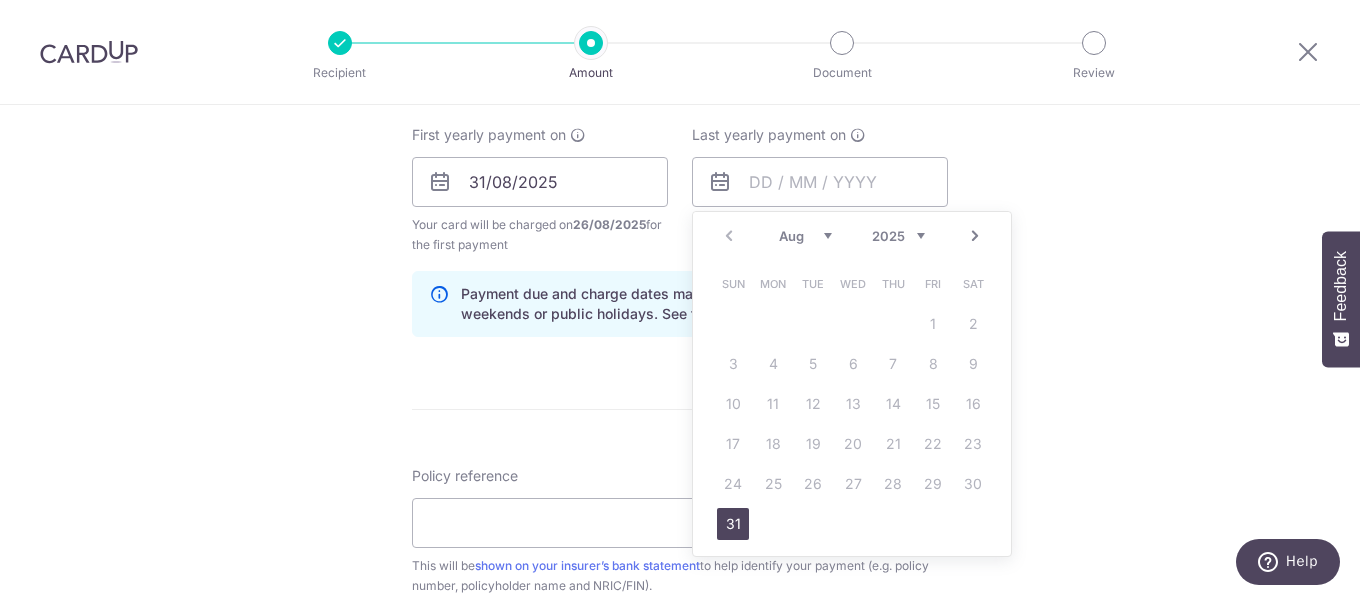 click on "2025 2026 2027 2028 2029 2030 2031 2032 2033 2034 2035" at bounding box center (898, 236) 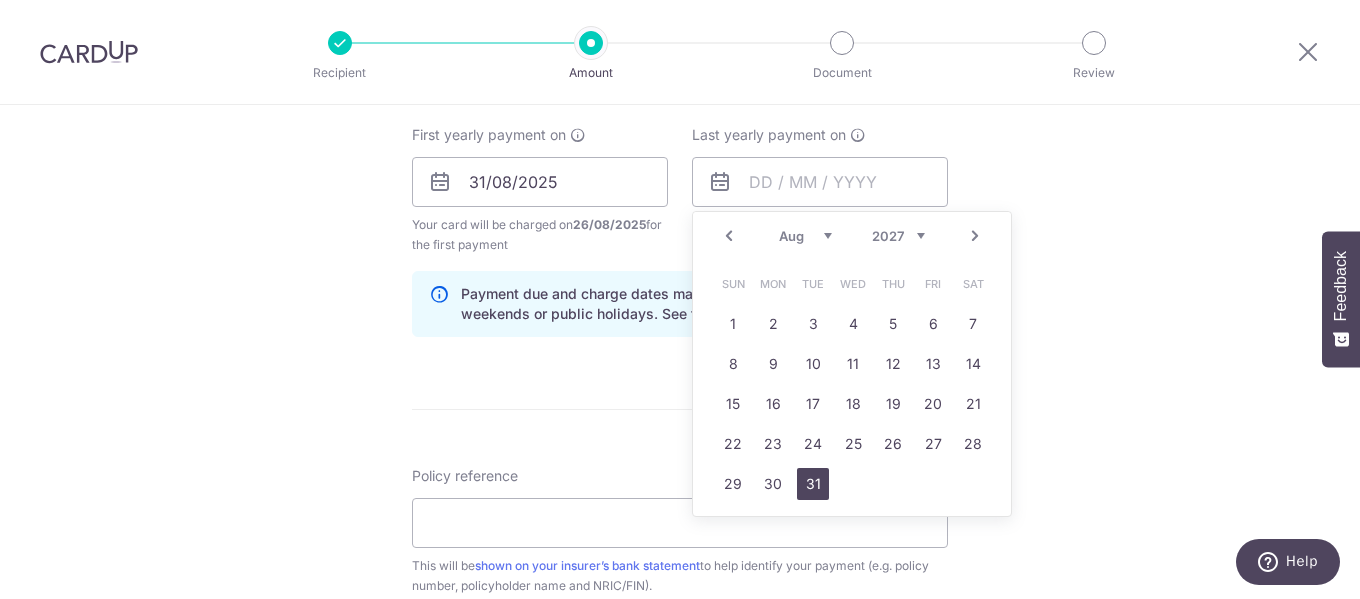 click on "31" at bounding box center (813, 484) 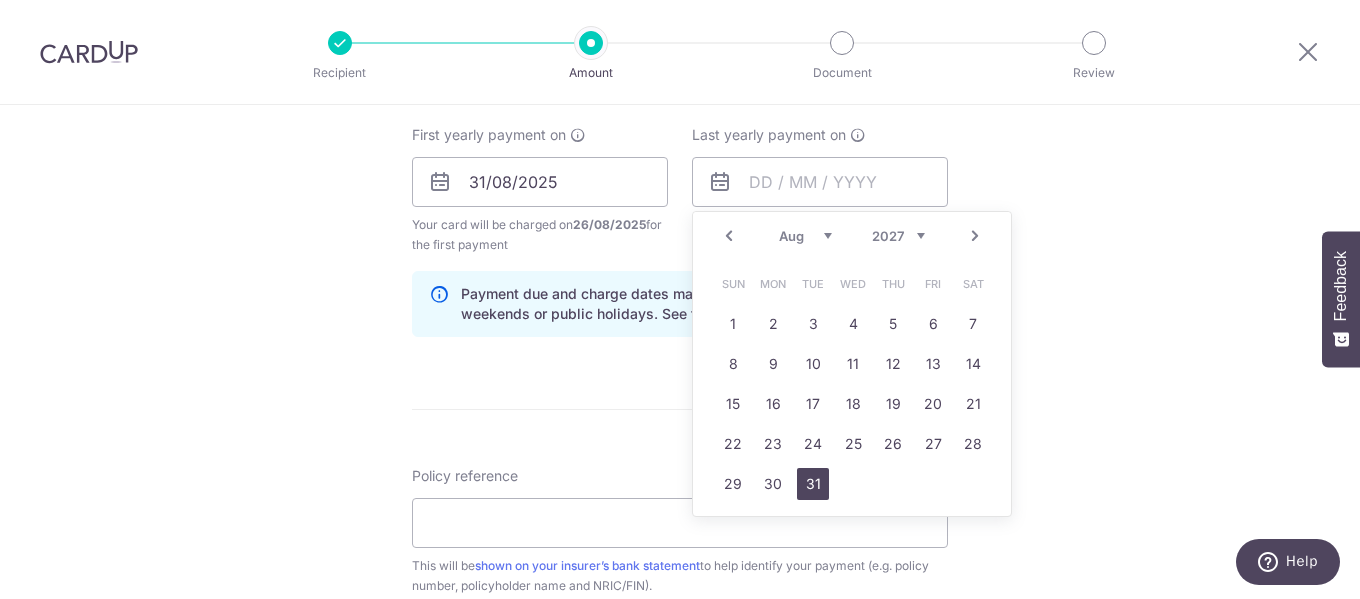 type on "31/08/2027" 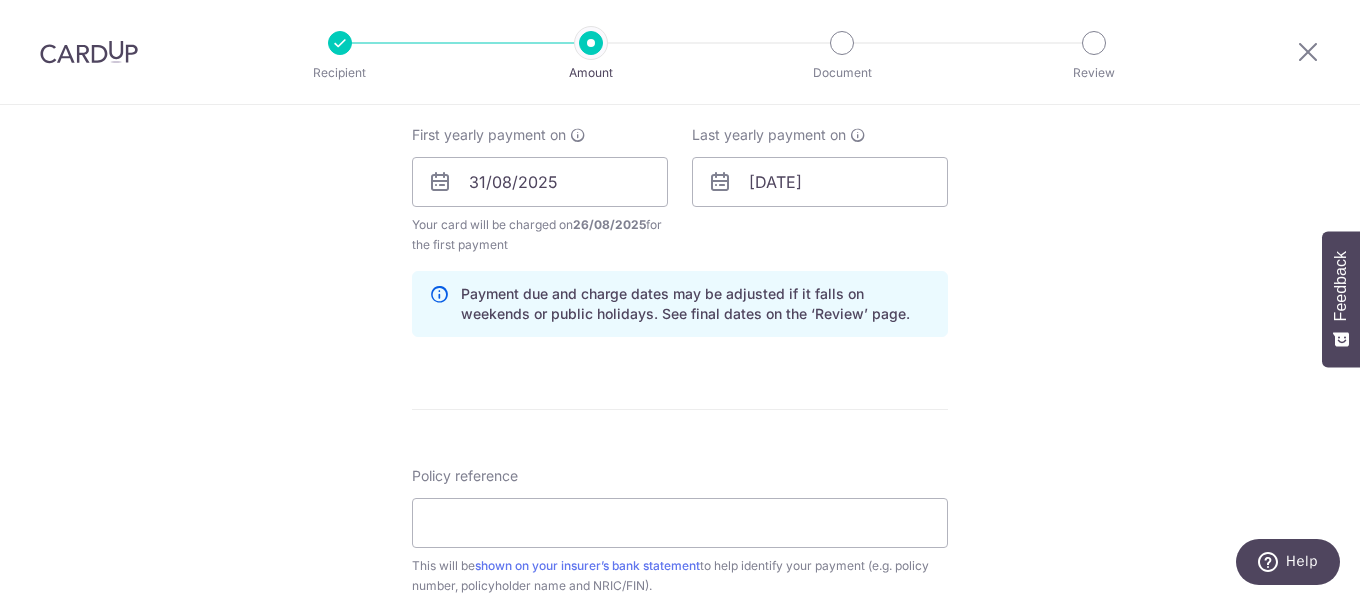 click on "Tell us more about your payment
Enter payment amount
SGD
1,676.95
1676.95
Select Card
**** 4702
Add credit card
Your Cards
**** 3818
**** 3619
**** 4702
Secure 256-bit SSL
Text
New card details
Card" at bounding box center (680, 160) 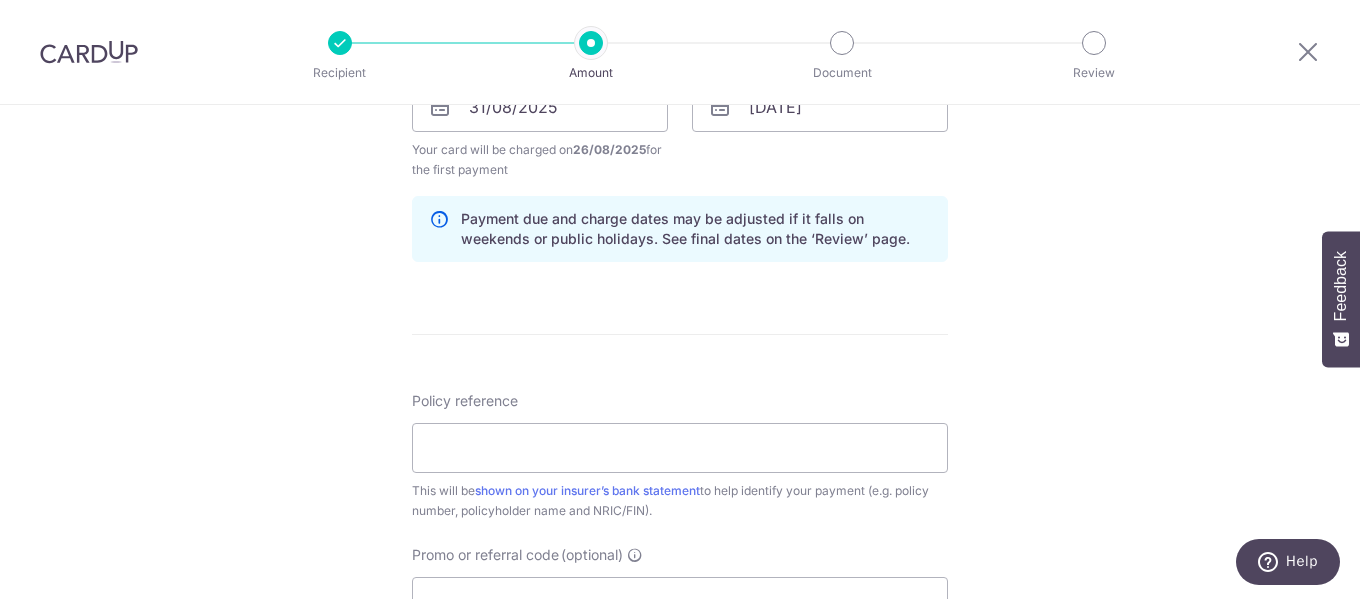scroll, scrollTop: 1100, scrollLeft: 0, axis: vertical 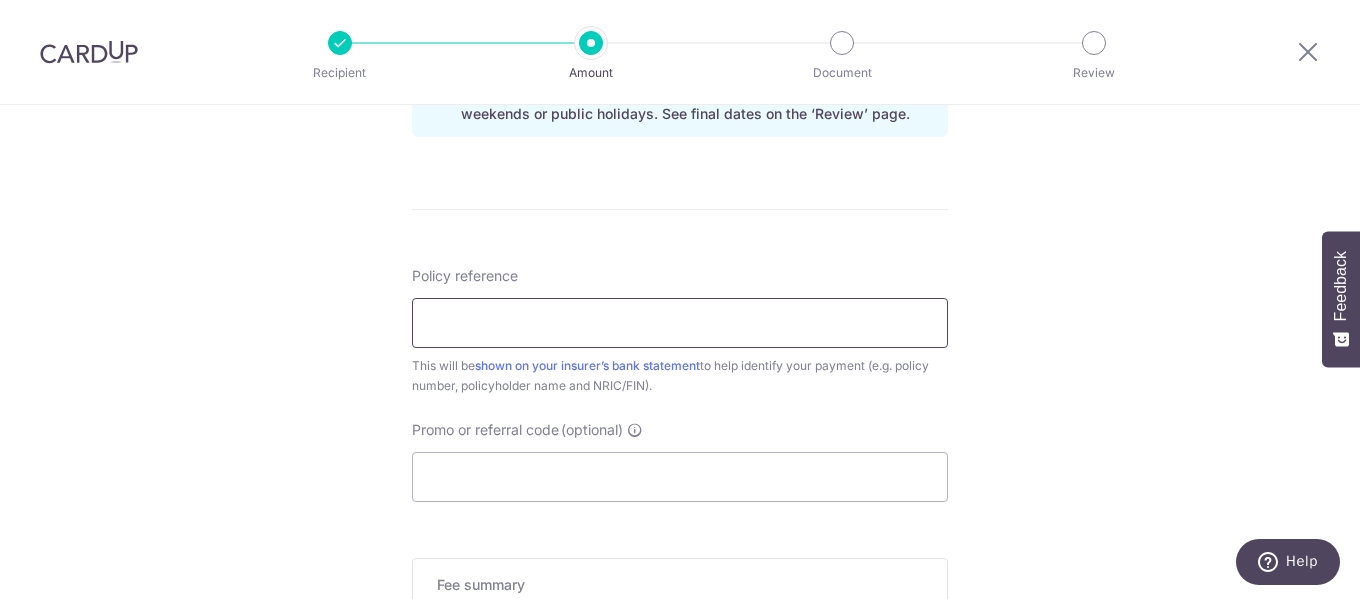 click on "Policy reference" at bounding box center [680, 323] 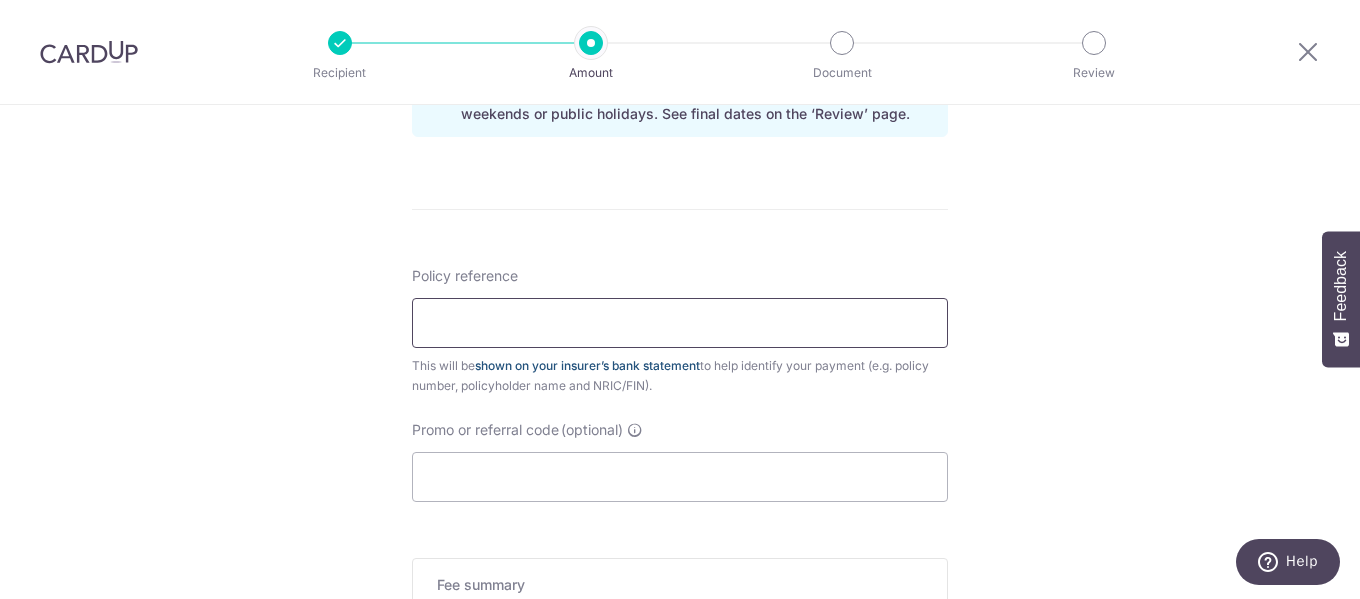 paste on "00327581" 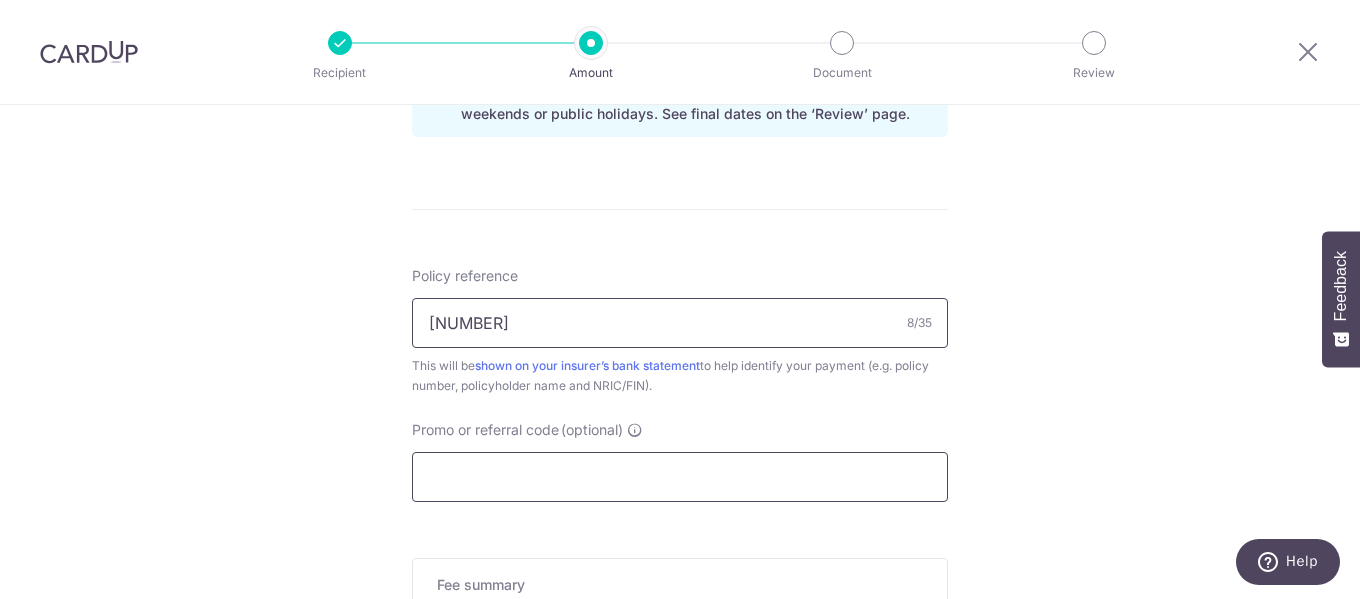 type on "00327581" 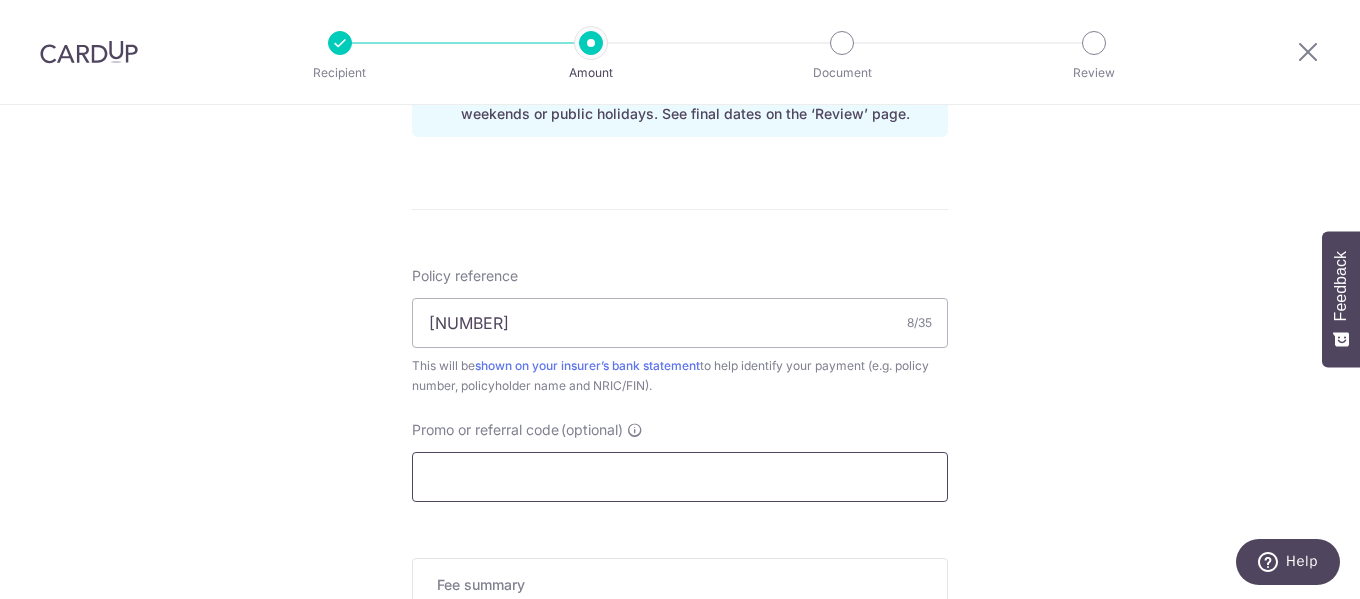 click on "Promo or referral code
(optional)" at bounding box center [680, 477] 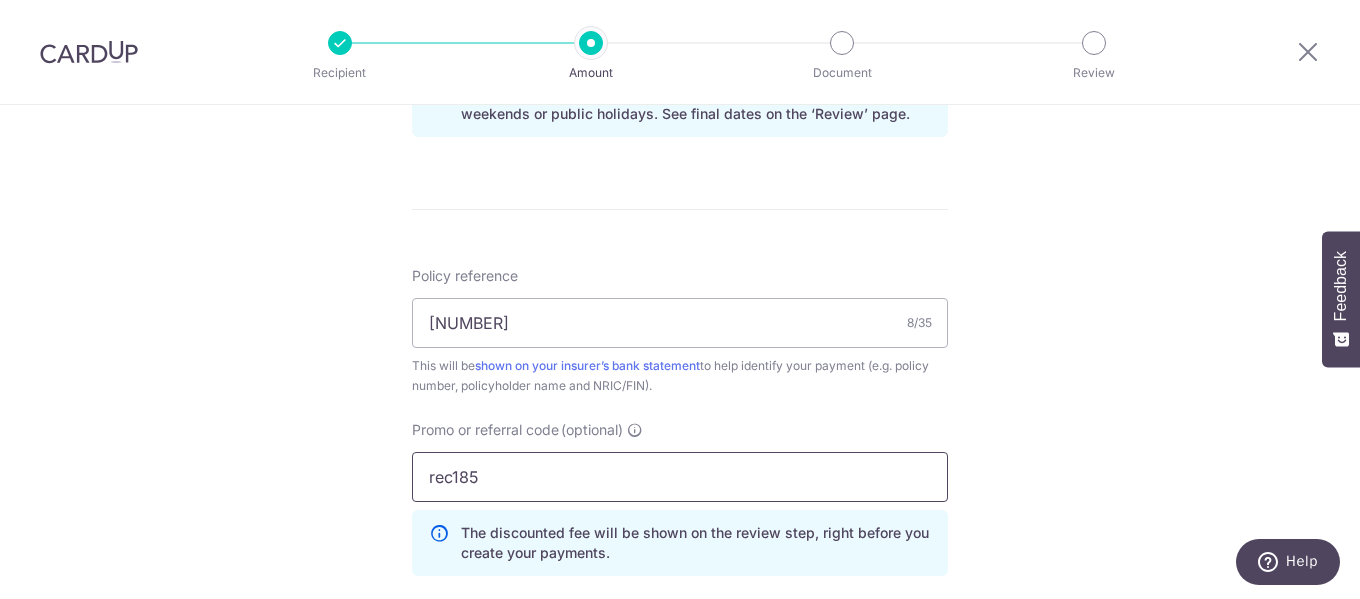 type on "rec185" 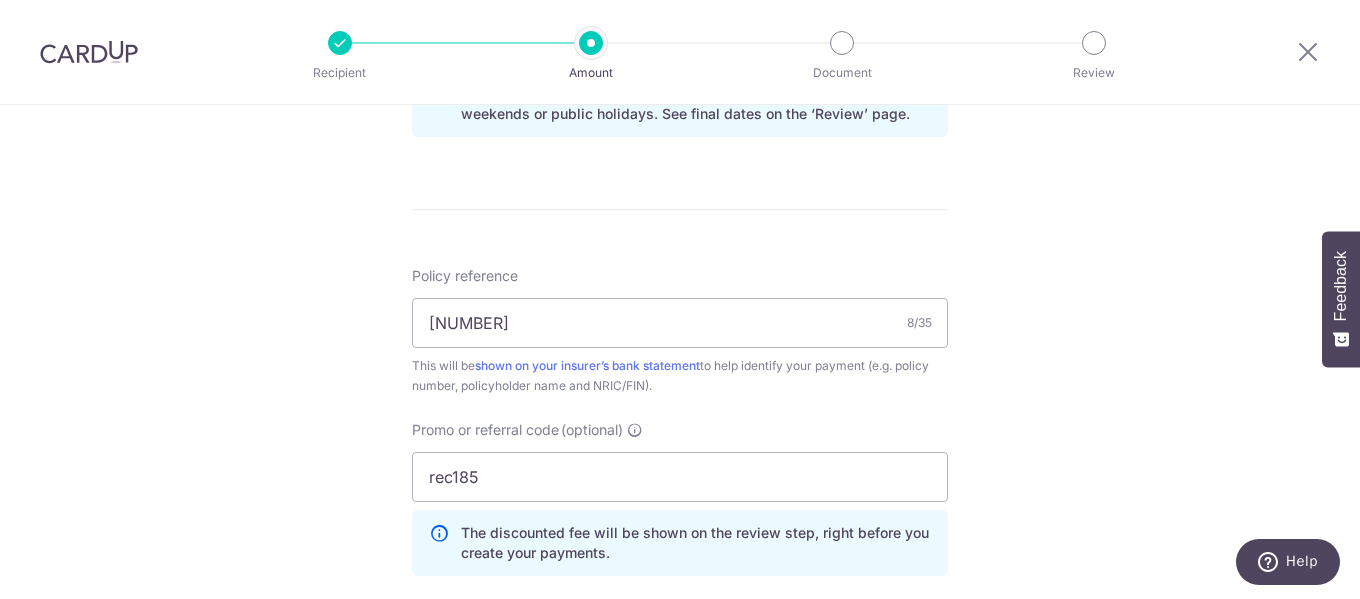 click on "Tell us more about your payment
Enter payment amount
SGD
1,676.95
1676.95
Select Card
**** 4702
Add credit card
Your Cards
**** 3818
**** 3619
**** 4702
Secure 256-bit SSL
Text
New card details
Card" at bounding box center [680, 5] 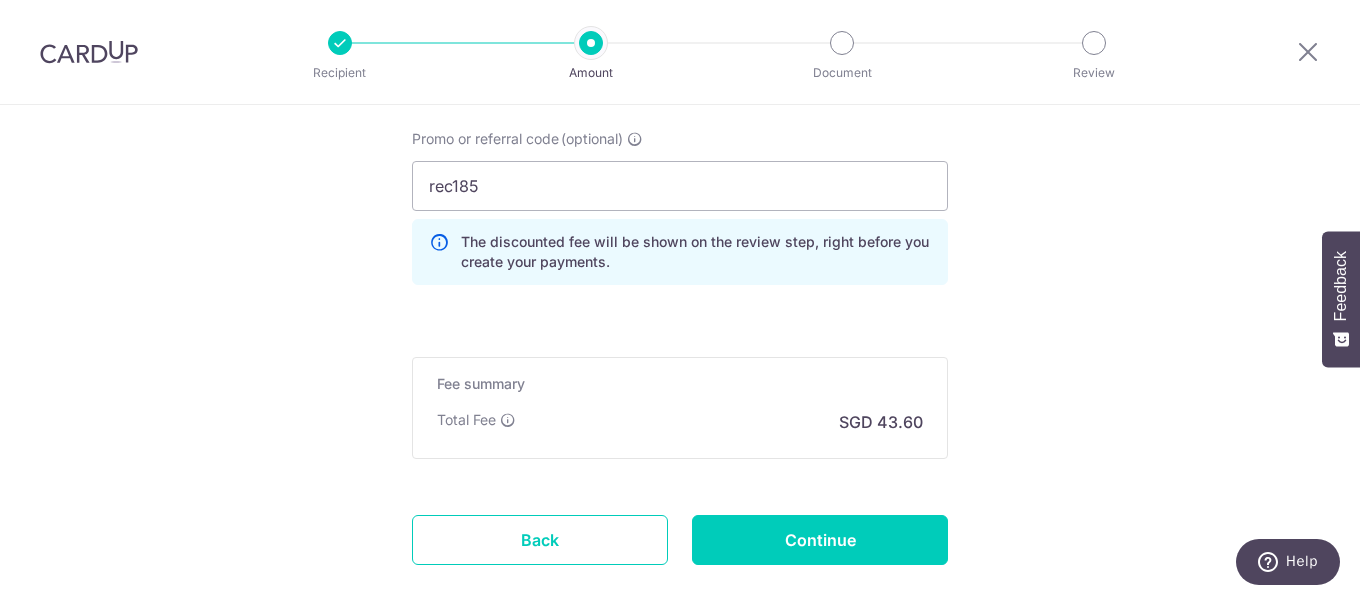 scroll, scrollTop: 1400, scrollLeft: 0, axis: vertical 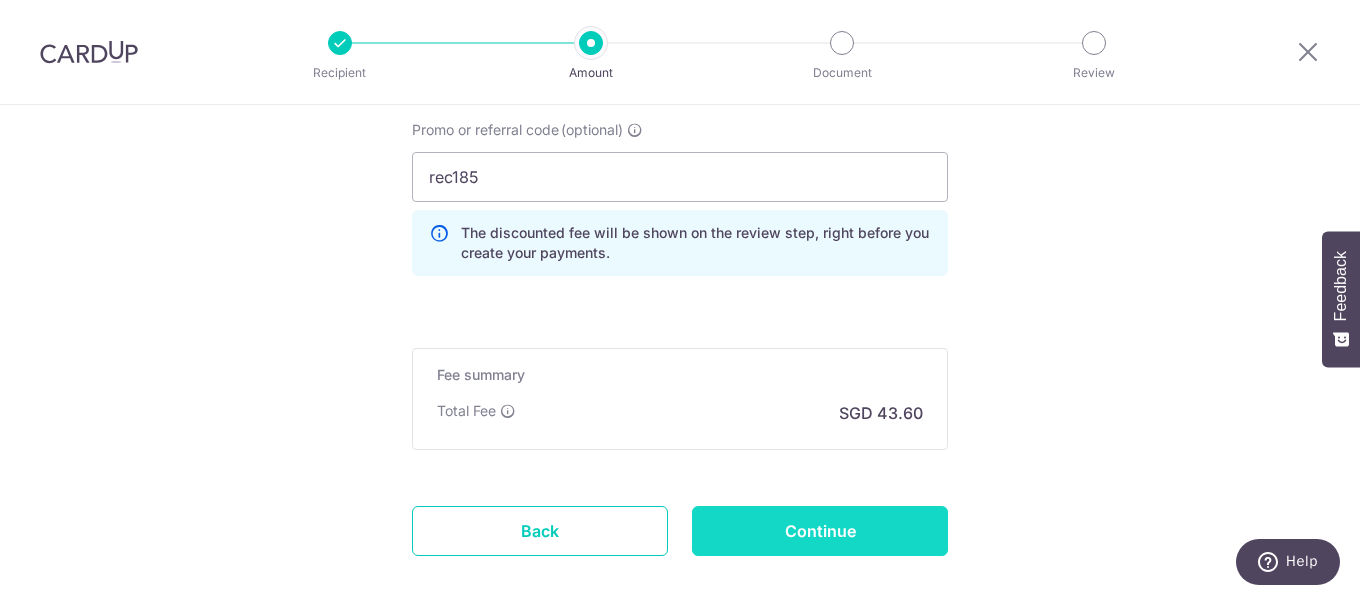 click on "Continue" at bounding box center (820, 531) 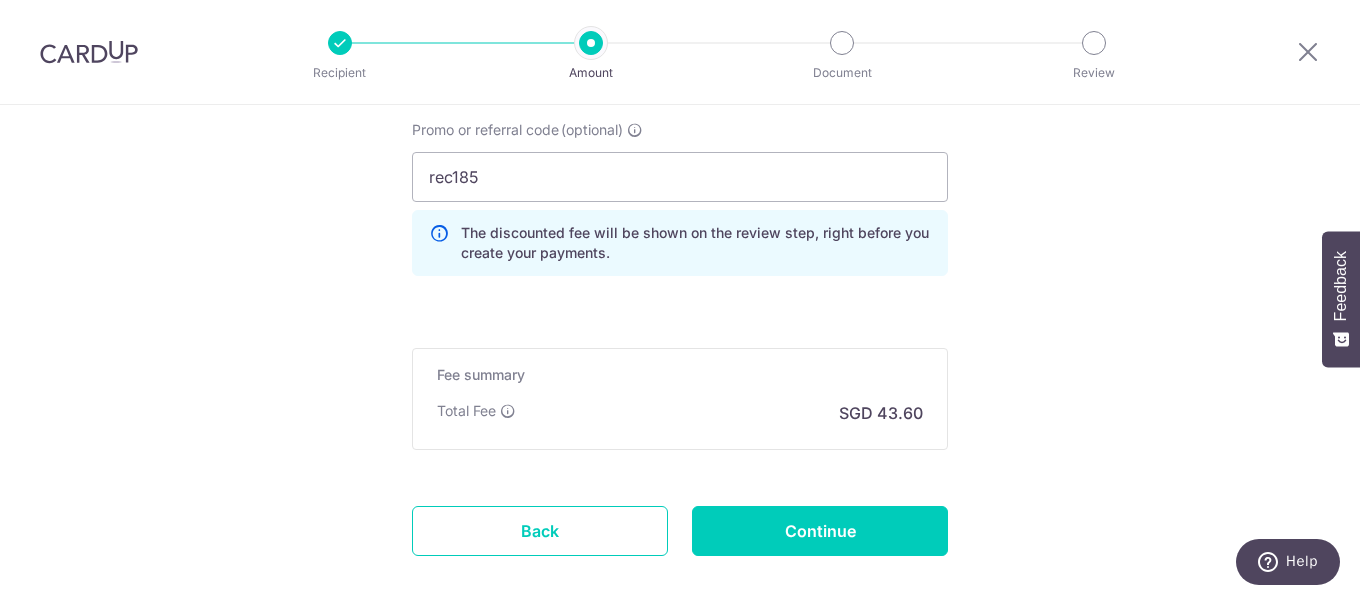 type on "Create Schedule" 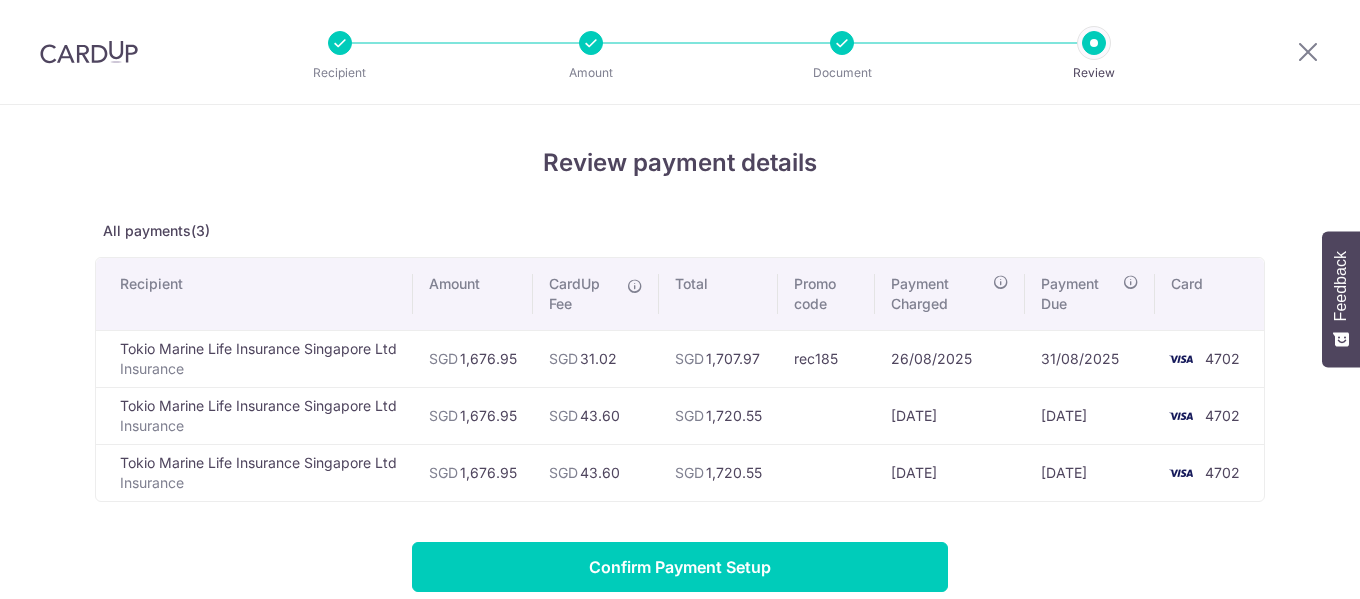 scroll, scrollTop: 0, scrollLeft: 0, axis: both 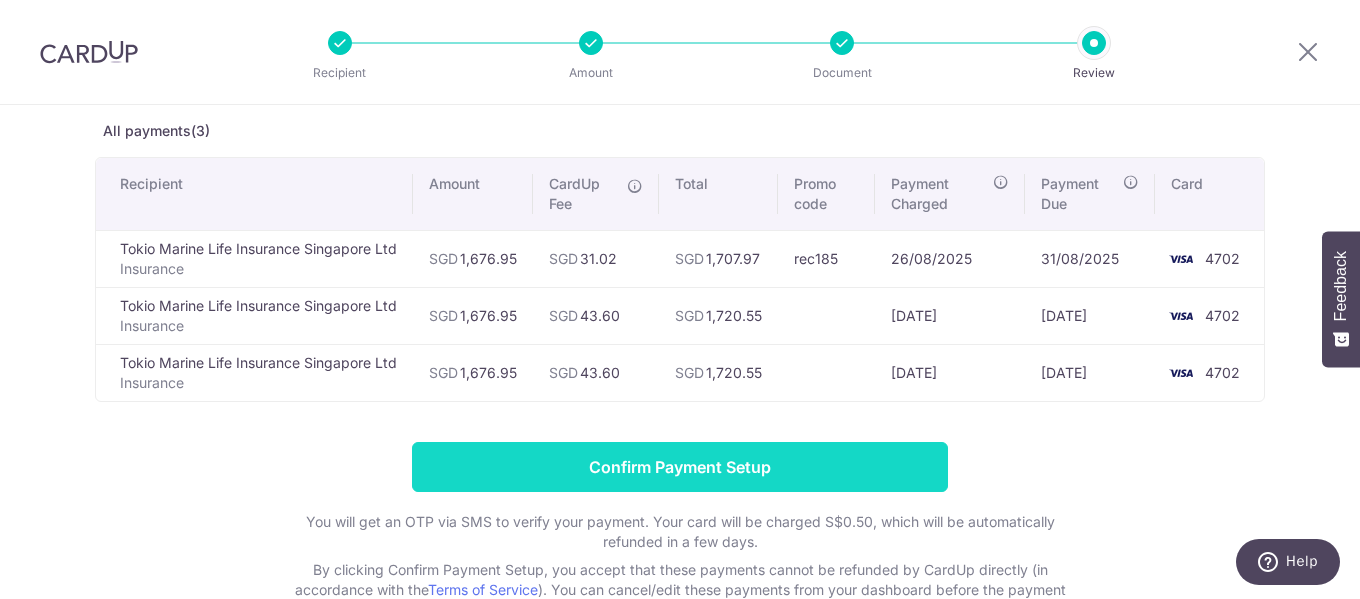 click on "Confirm Payment Setup" at bounding box center (680, 467) 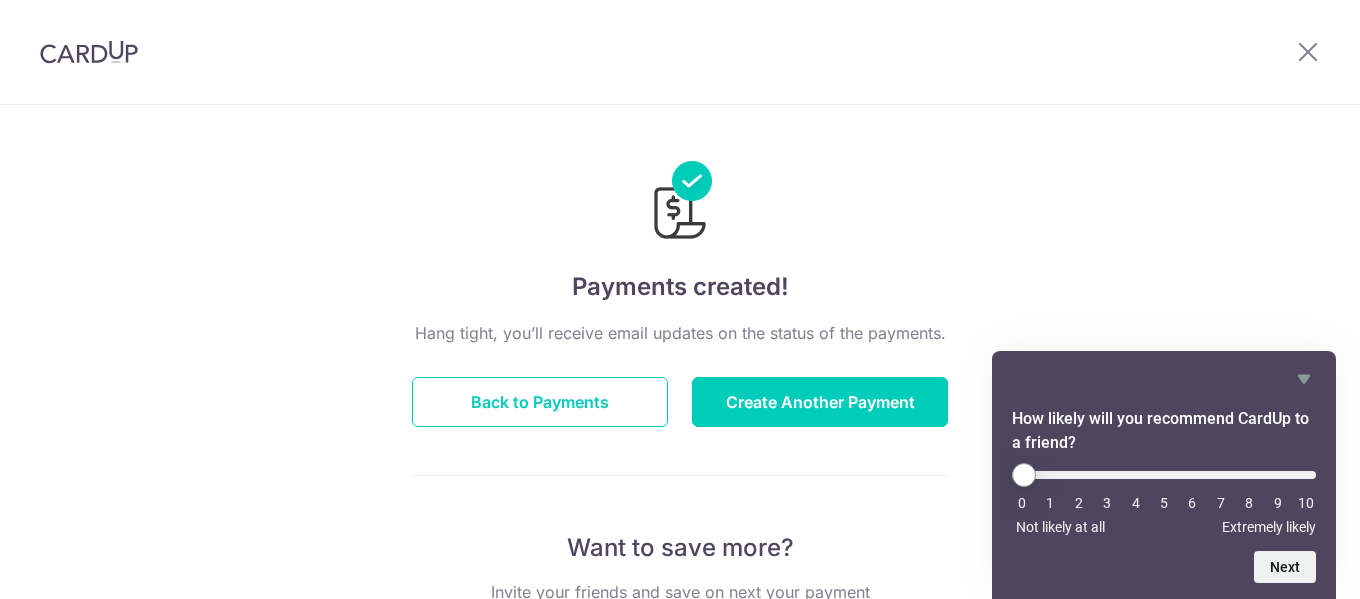 scroll, scrollTop: 0, scrollLeft: 0, axis: both 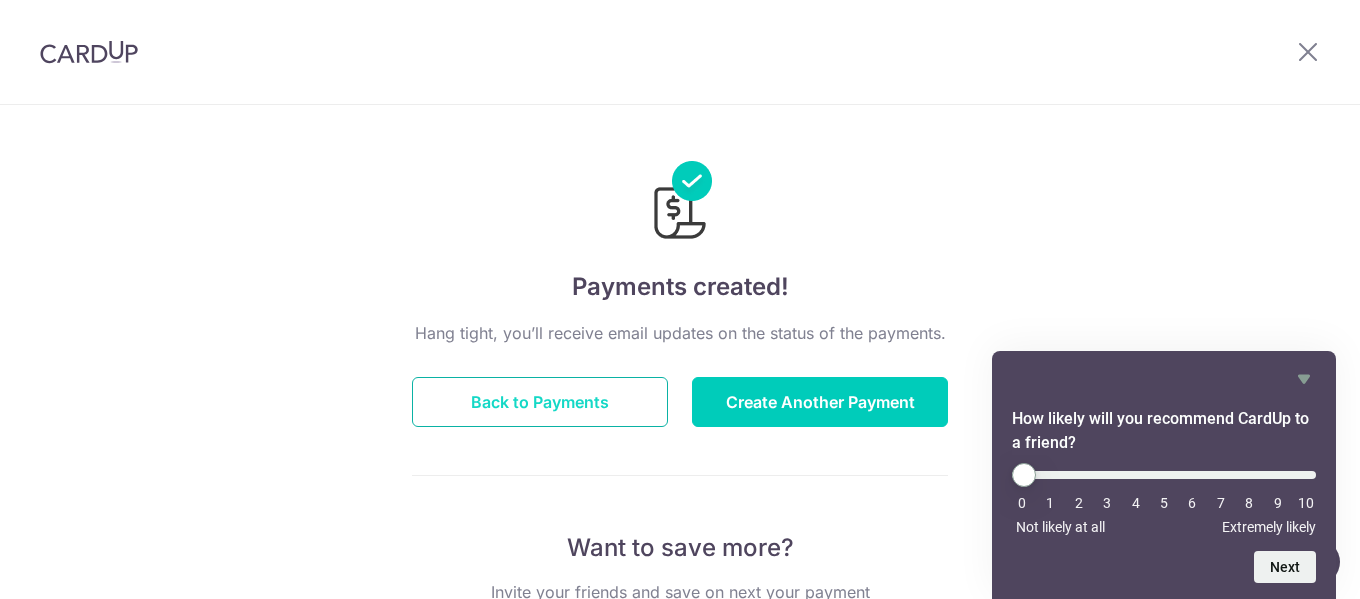 click on "Back to Payments" at bounding box center (540, 402) 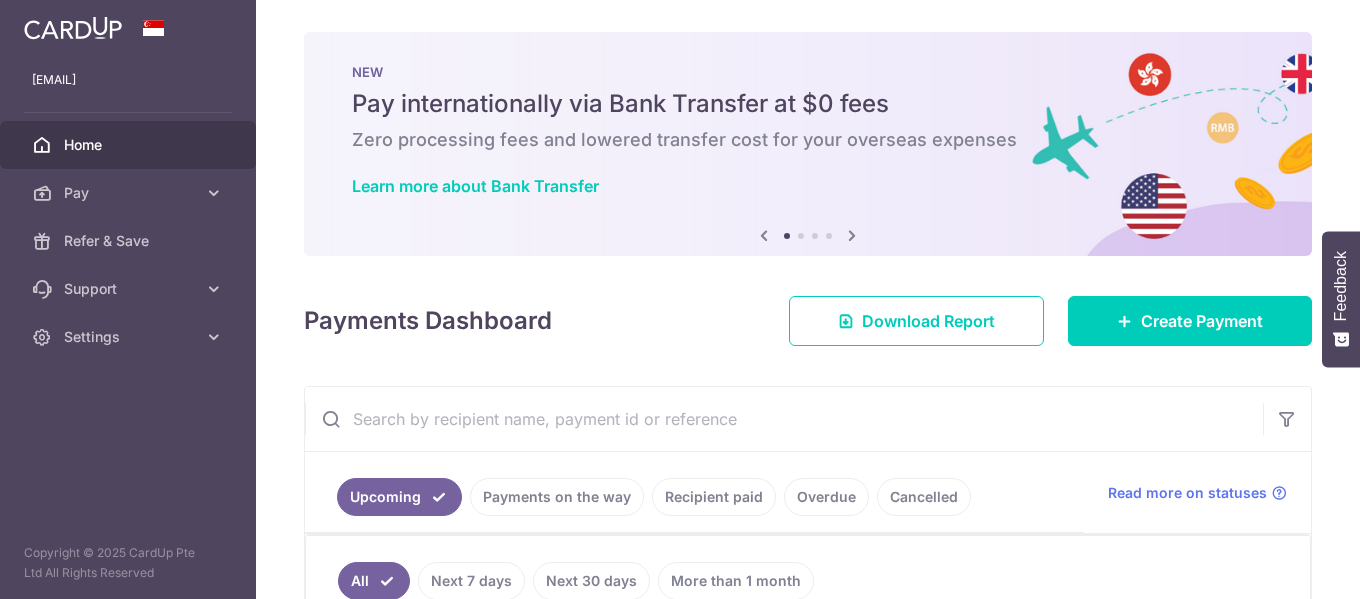 scroll, scrollTop: 0, scrollLeft: 0, axis: both 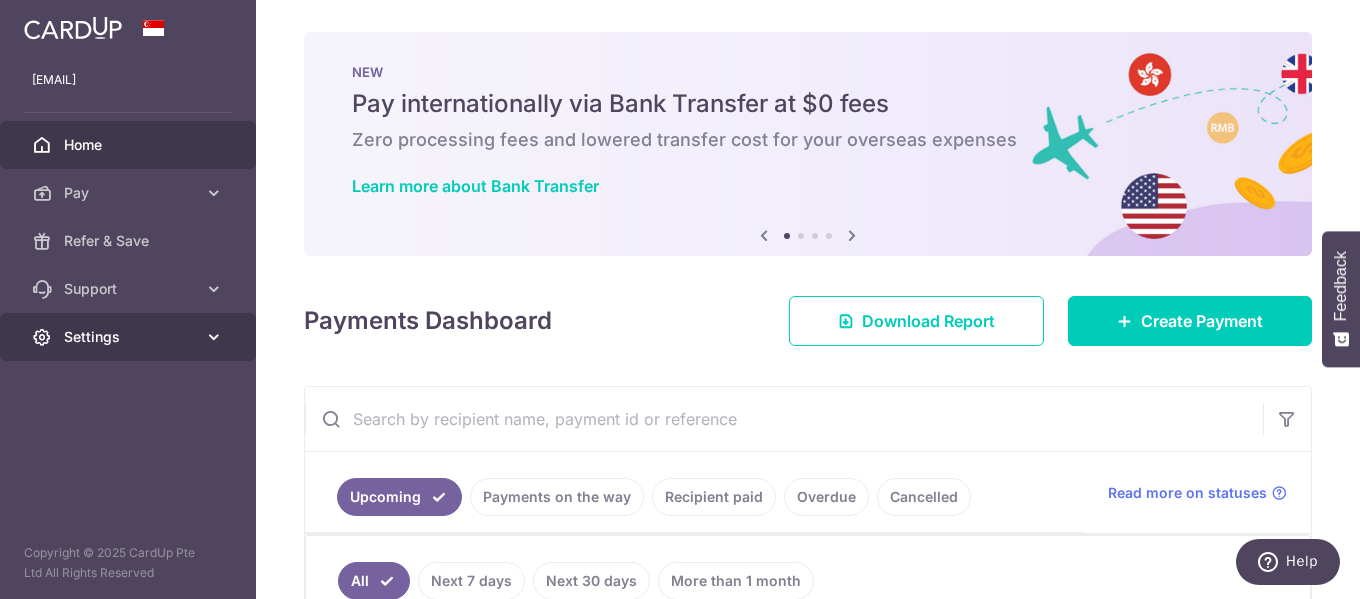 click on "Settings" at bounding box center (130, 337) 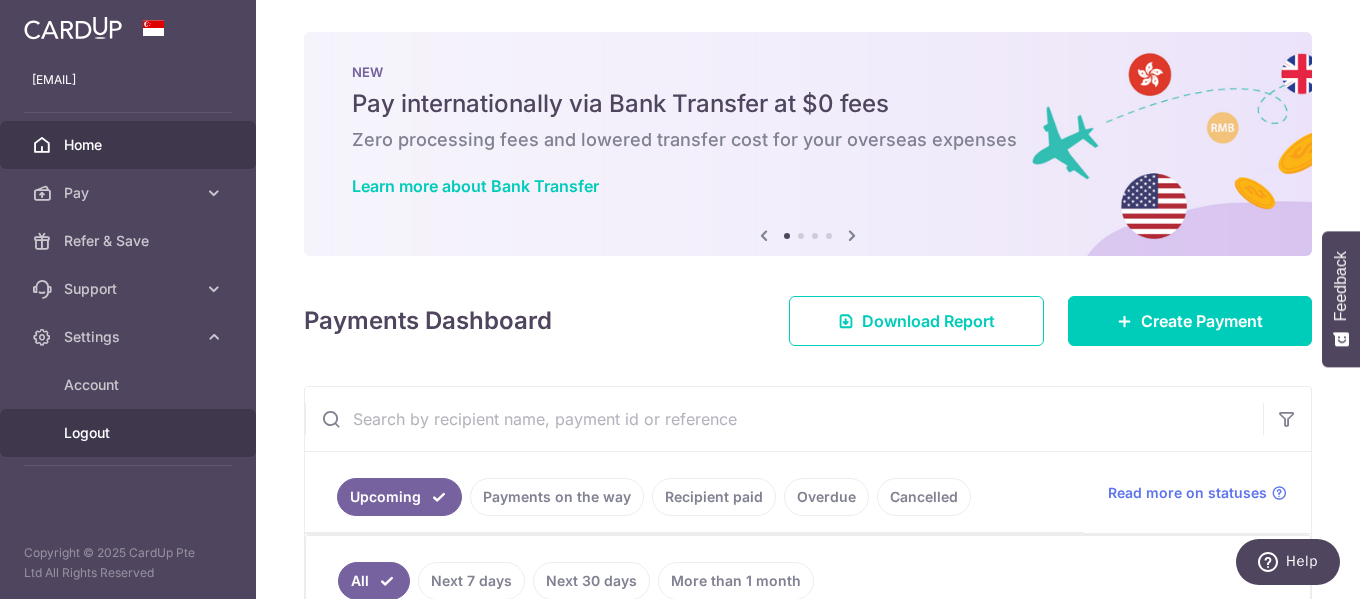 click on "Logout" at bounding box center (130, 433) 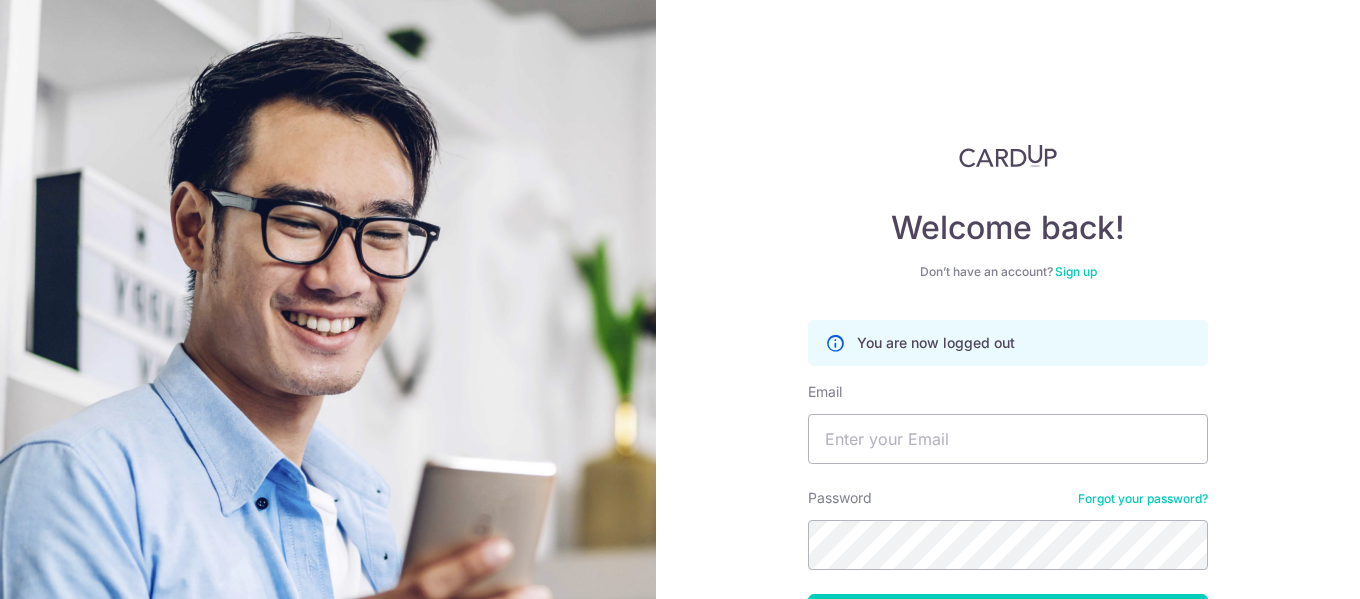 scroll, scrollTop: 0, scrollLeft: 0, axis: both 